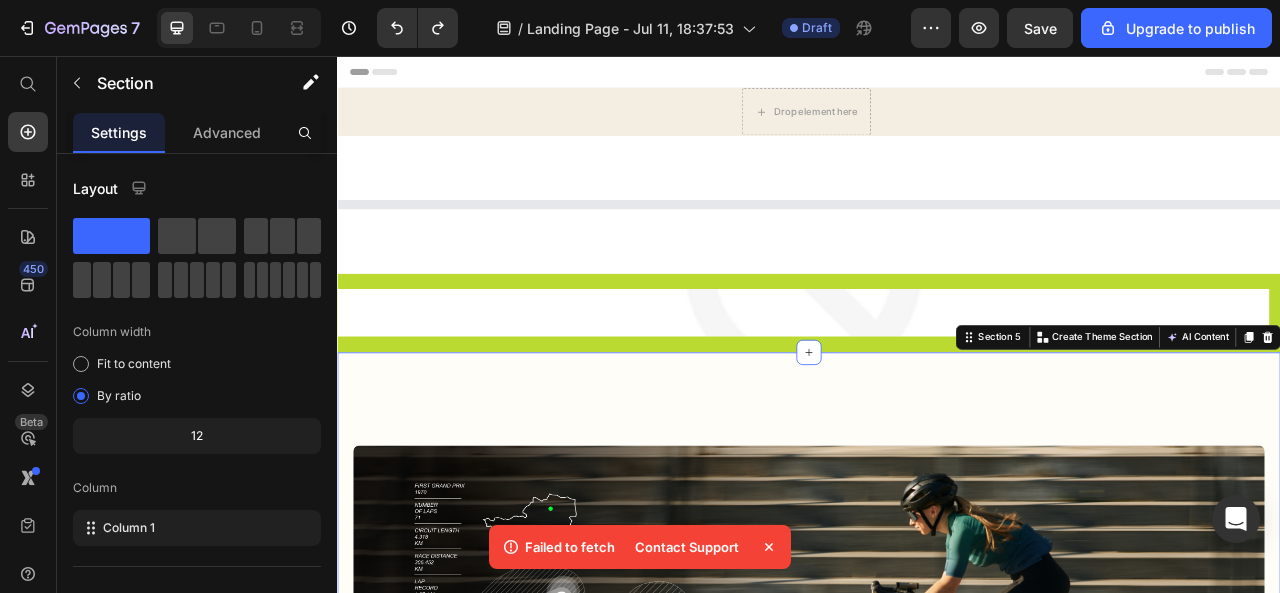 scroll, scrollTop: 0, scrollLeft: 0, axis: both 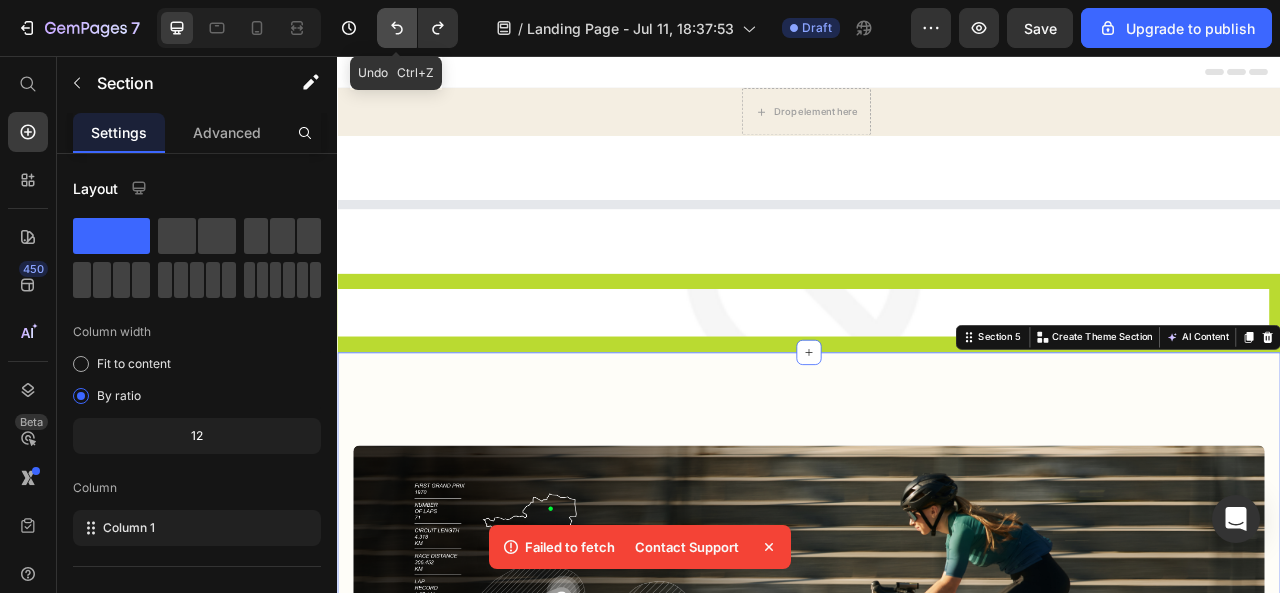 click 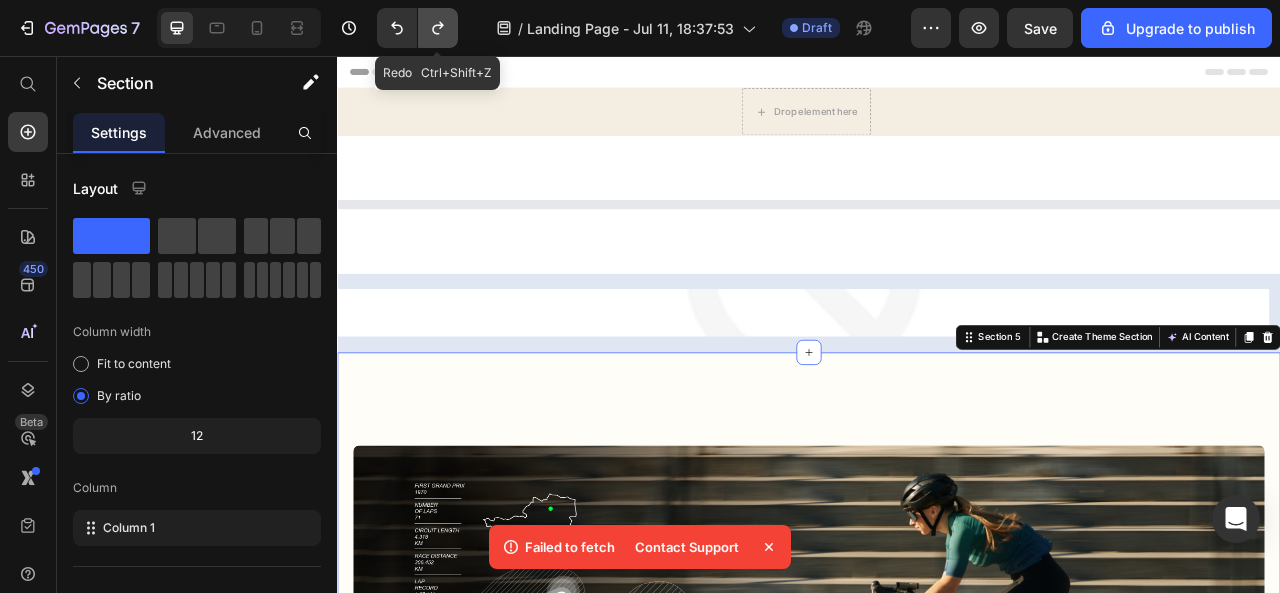 click 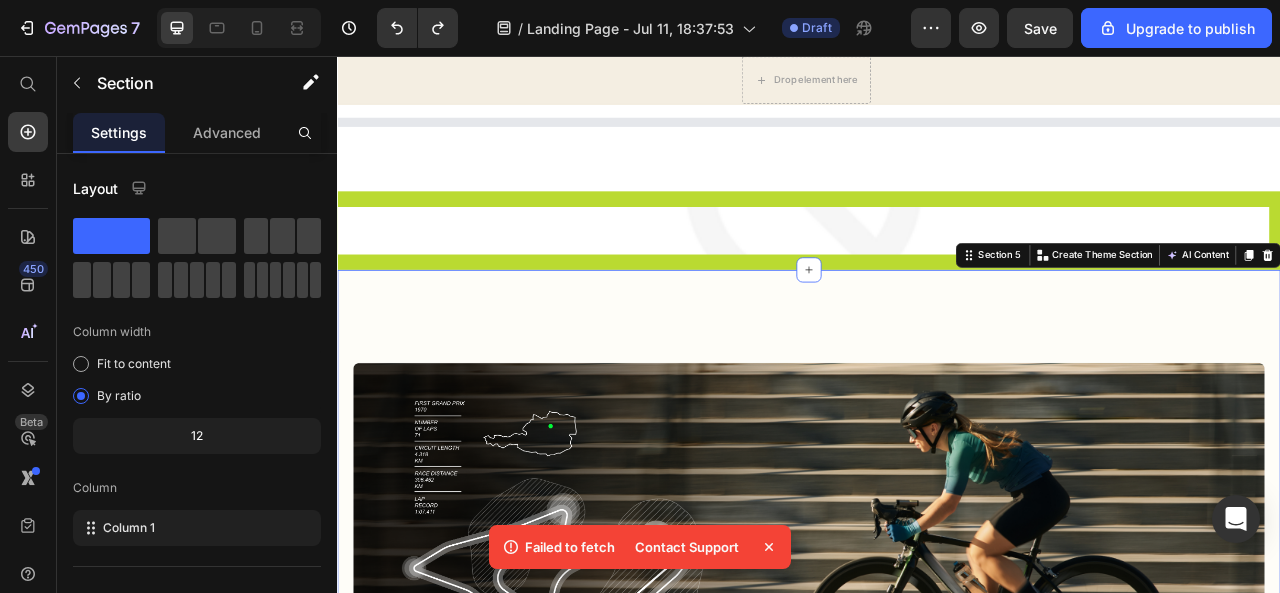 scroll, scrollTop: 0, scrollLeft: 0, axis: both 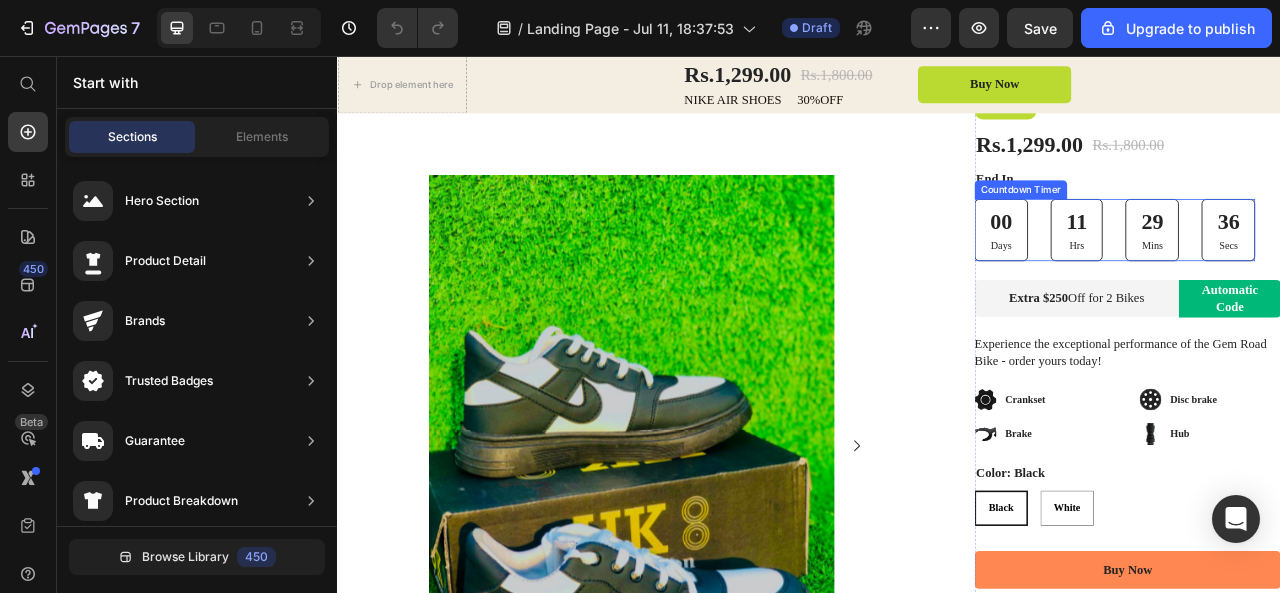 click on "00 Days 11 Hrs 29 Mins 36 Secs" at bounding box center (1325, 277) 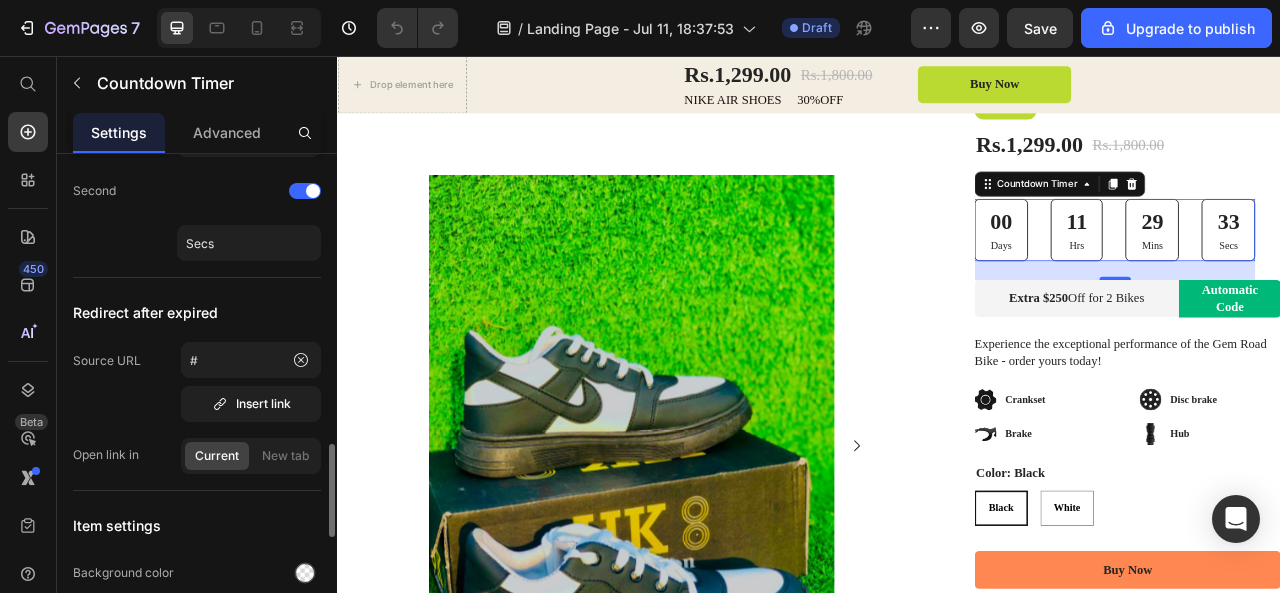 scroll, scrollTop: 846, scrollLeft: 0, axis: vertical 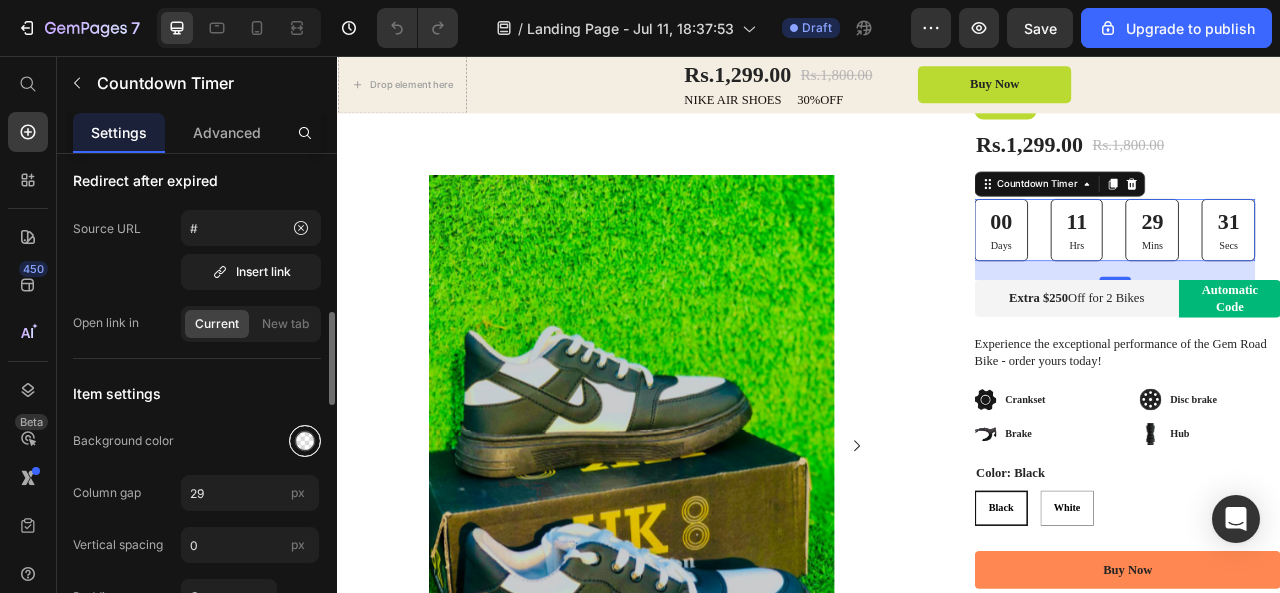 click at bounding box center [305, 441] 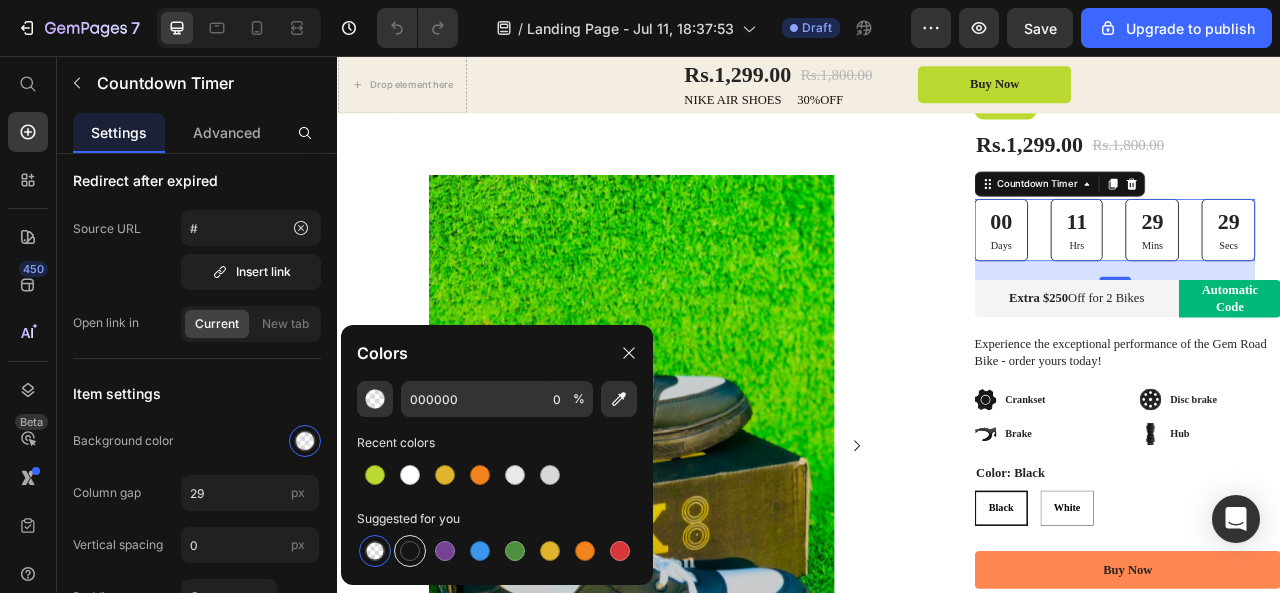 click at bounding box center [410, 551] 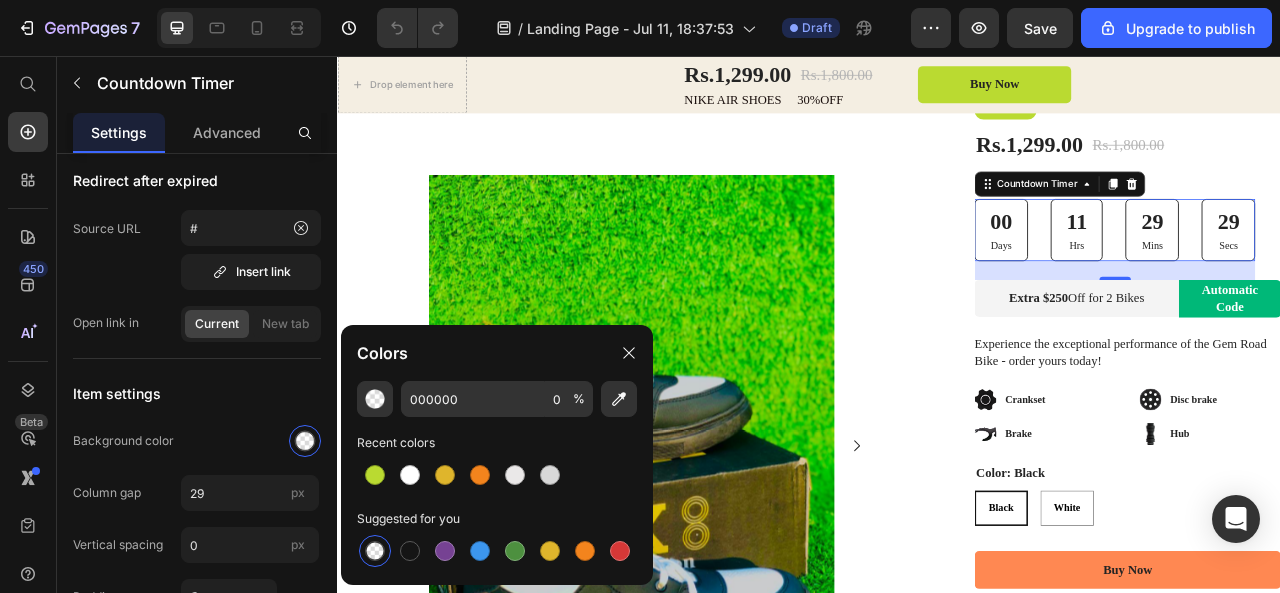 type on "151515" 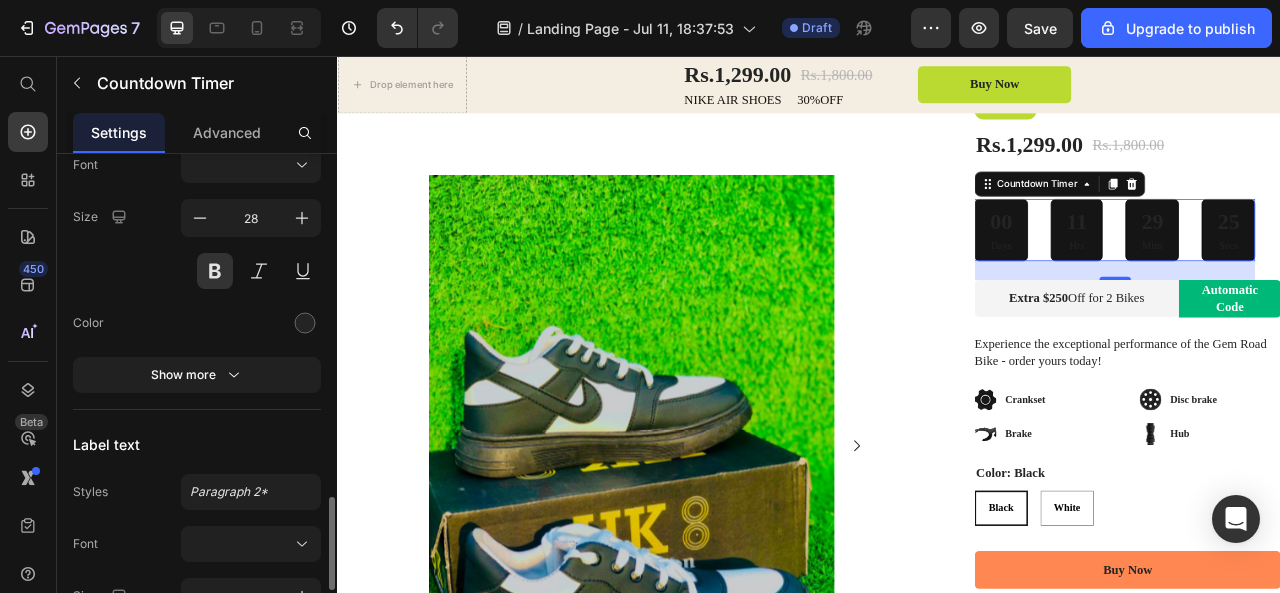 scroll, scrollTop: 1820, scrollLeft: 0, axis: vertical 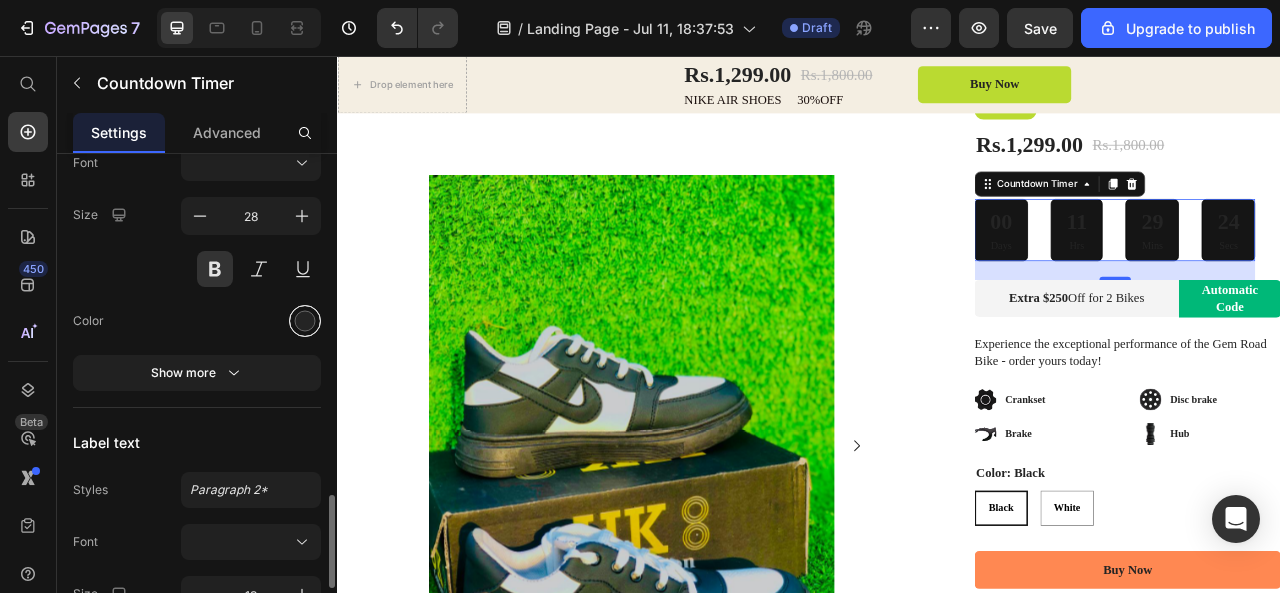 click at bounding box center [305, 321] 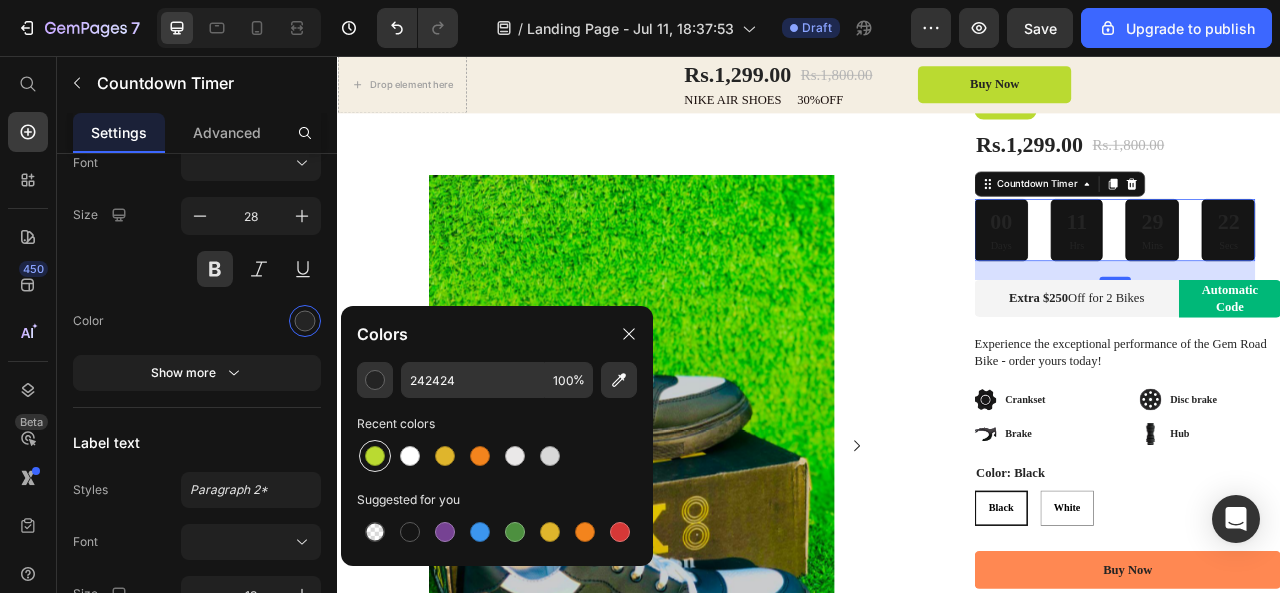click at bounding box center [375, 456] 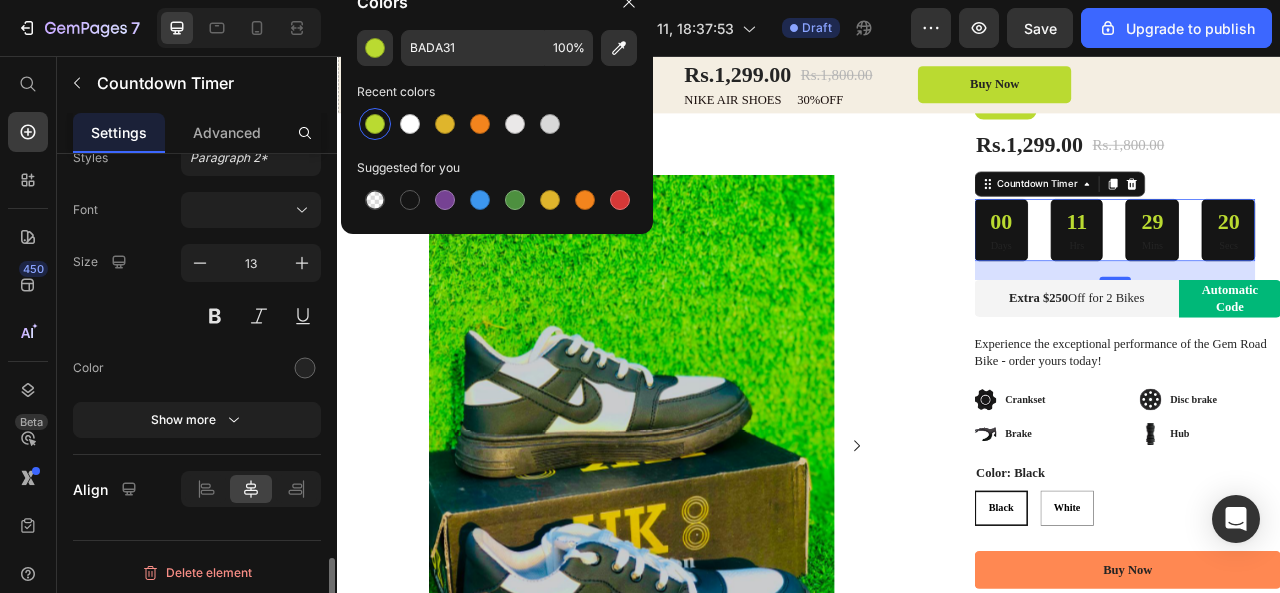 scroll, scrollTop: 2152, scrollLeft: 0, axis: vertical 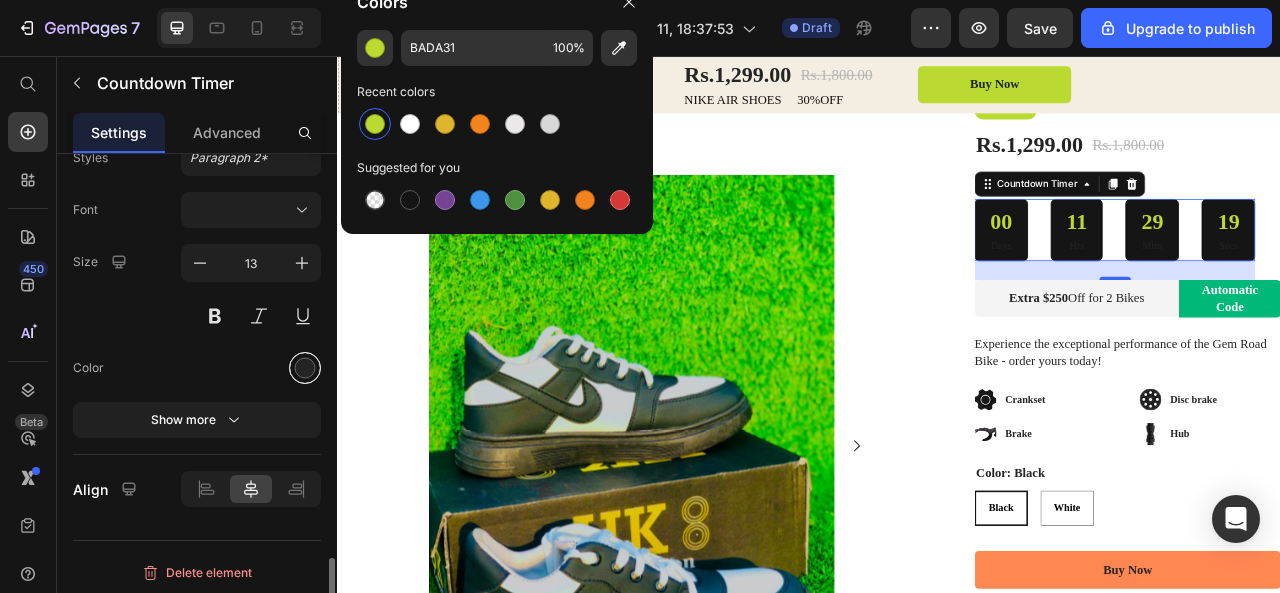 click at bounding box center (305, 368) 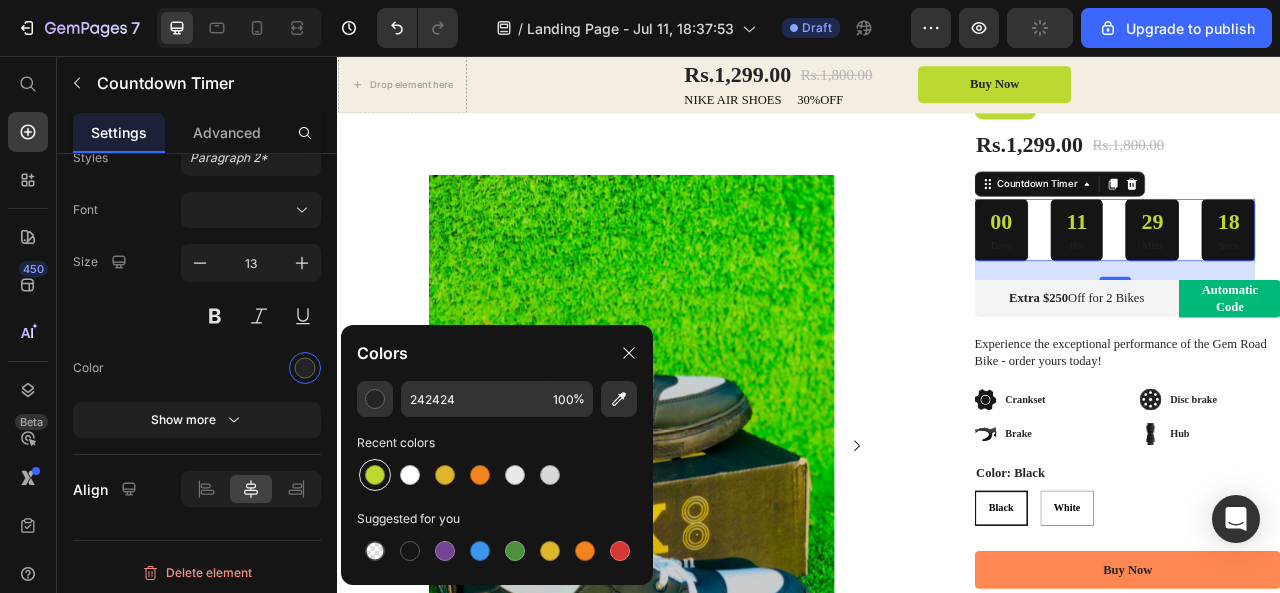 click at bounding box center (375, 475) 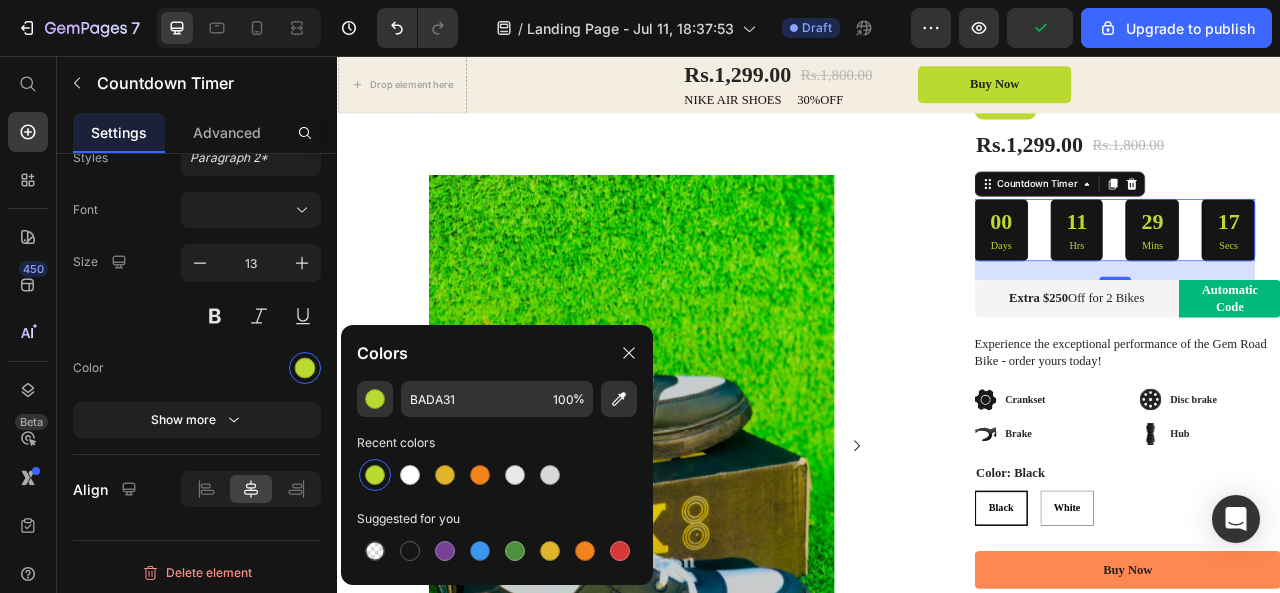 scroll, scrollTop: 2152, scrollLeft: 0, axis: vertical 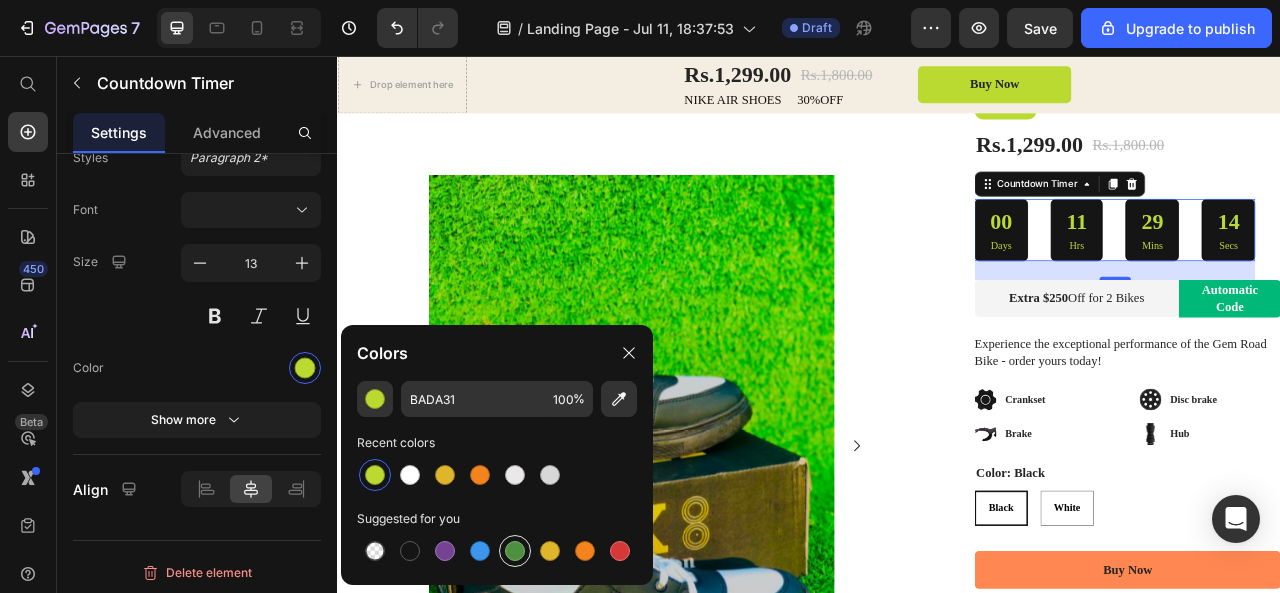 click at bounding box center [515, 551] 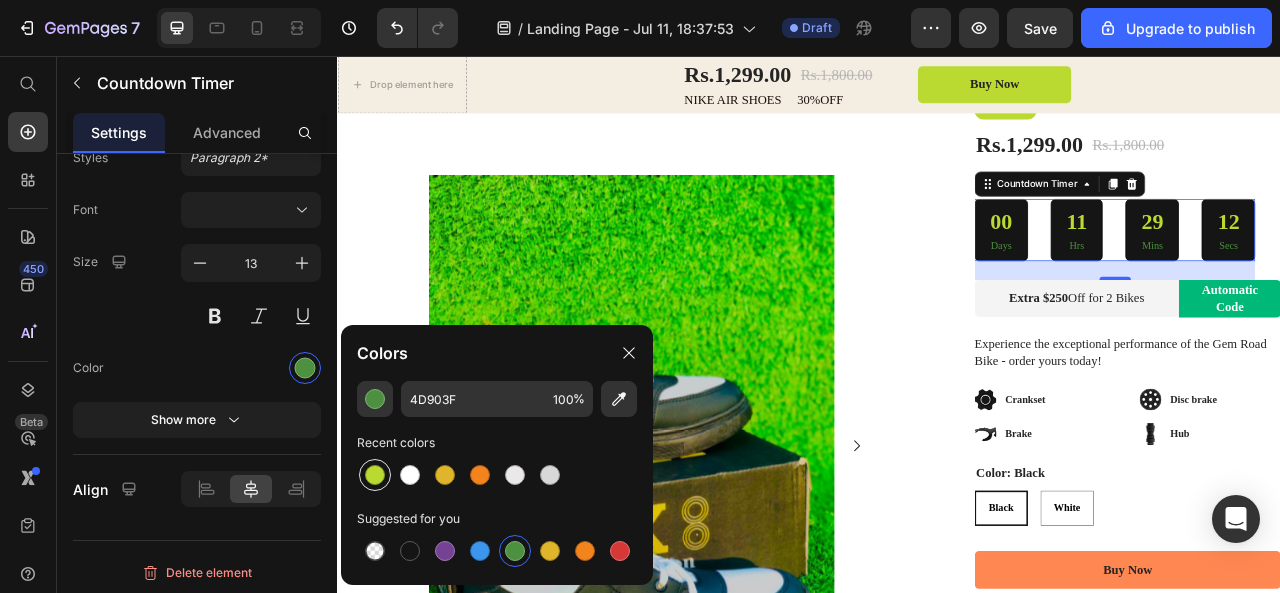 click at bounding box center (375, 475) 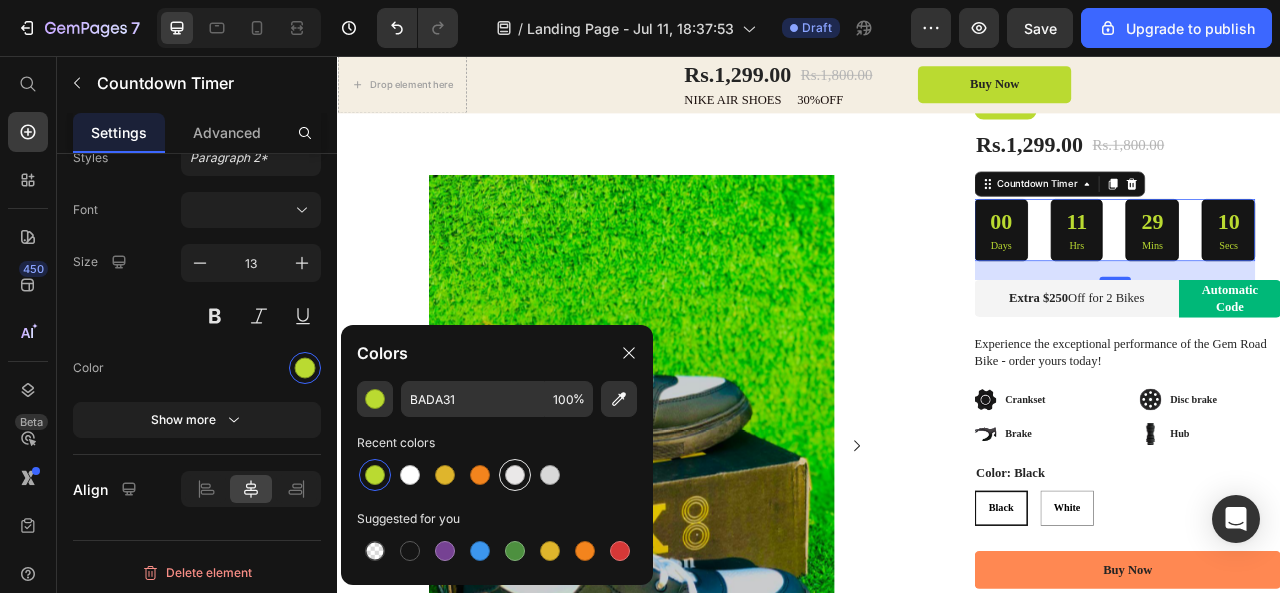 click at bounding box center (515, 475) 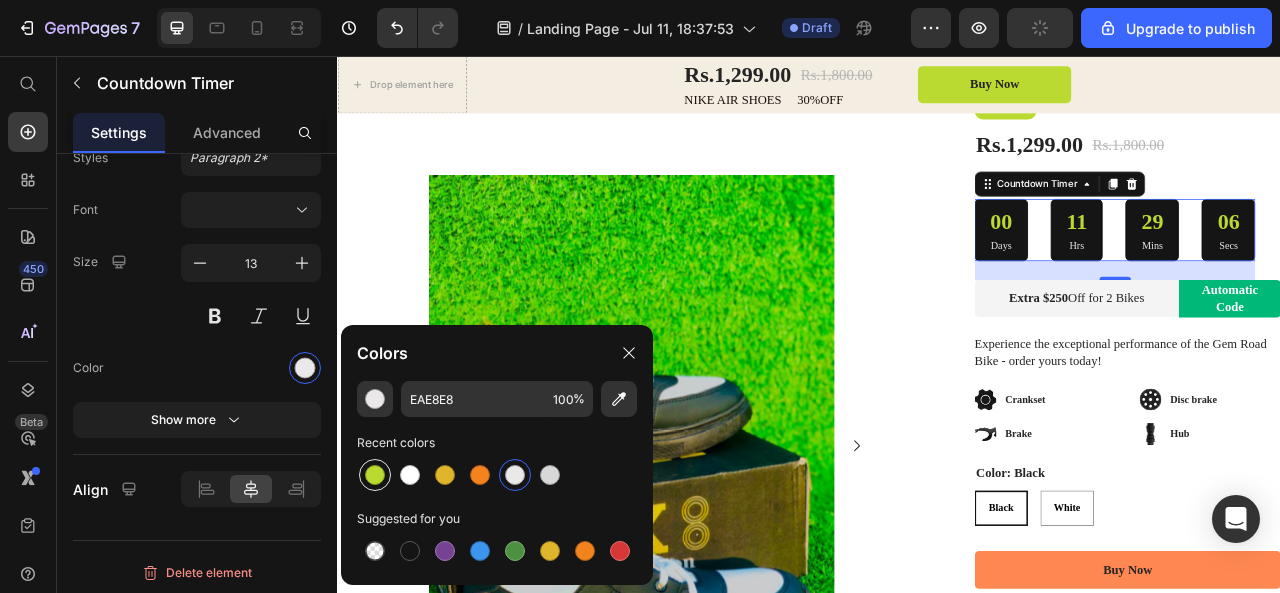 click at bounding box center (375, 475) 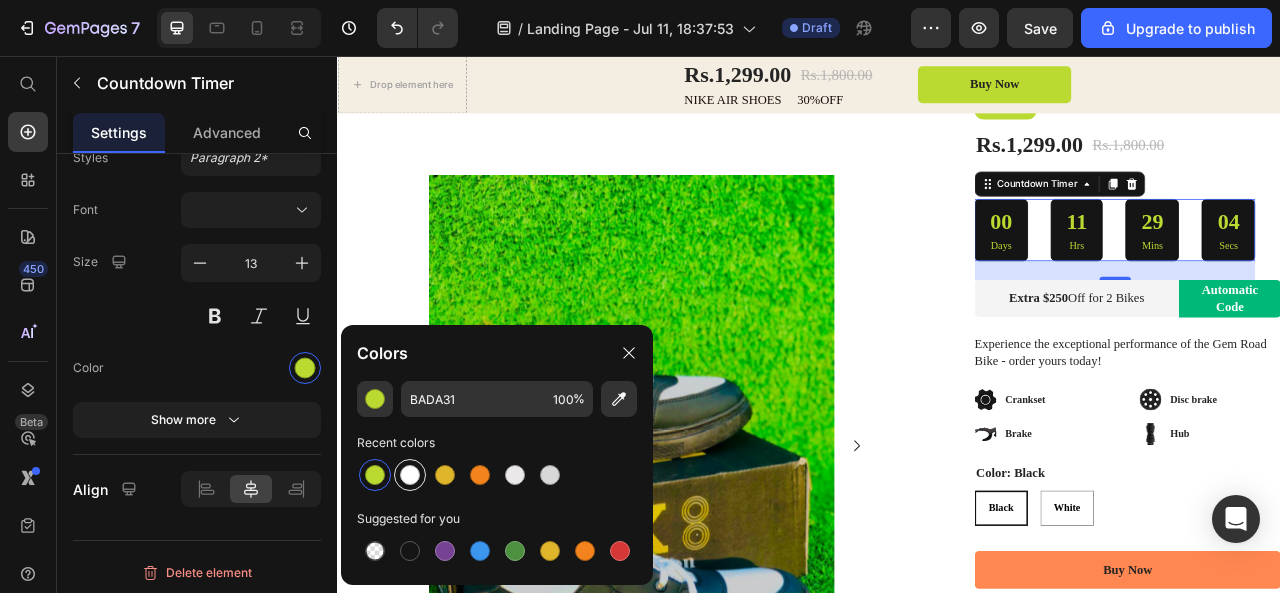 click at bounding box center [410, 475] 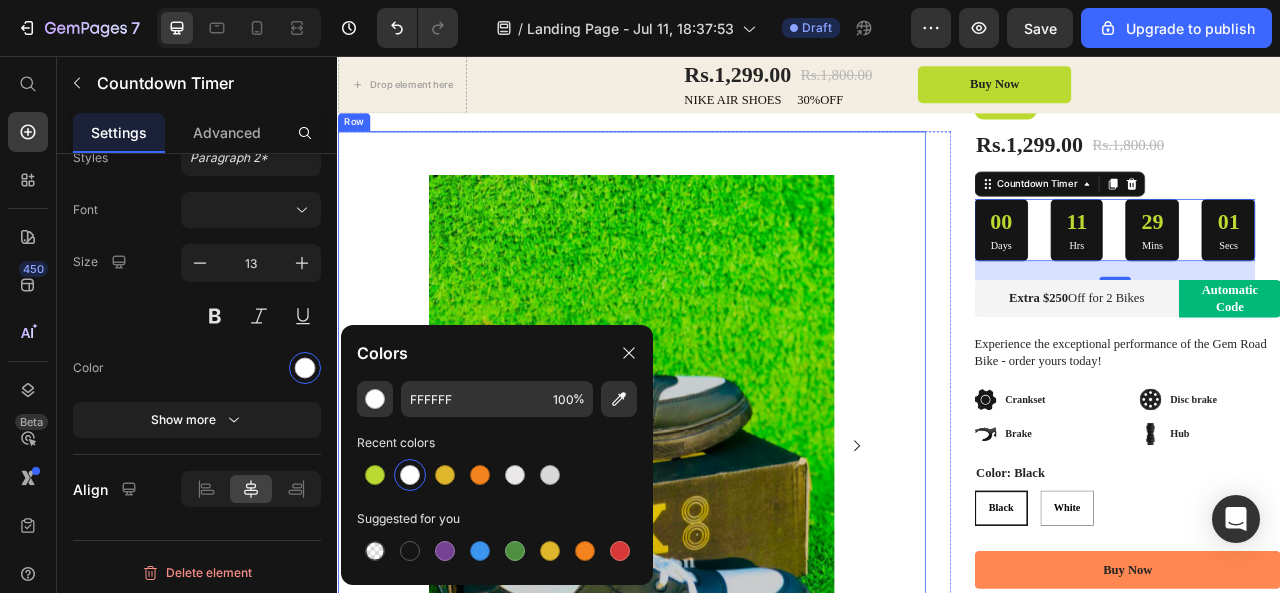 click on "Product Images Bonus packs deal: Text Block
Helmet Item List
2 Bottles Item List
Spanner Item List Row Row Product Images Row" at bounding box center (711, 667) 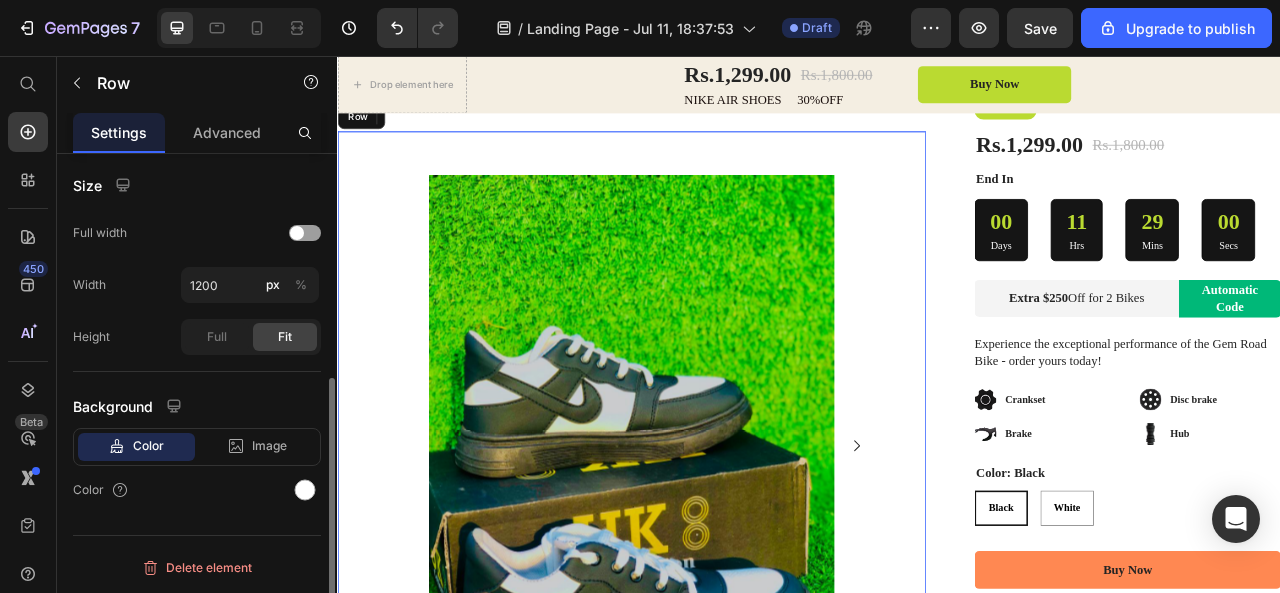 scroll, scrollTop: 0, scrollLeft: 0, axis: both 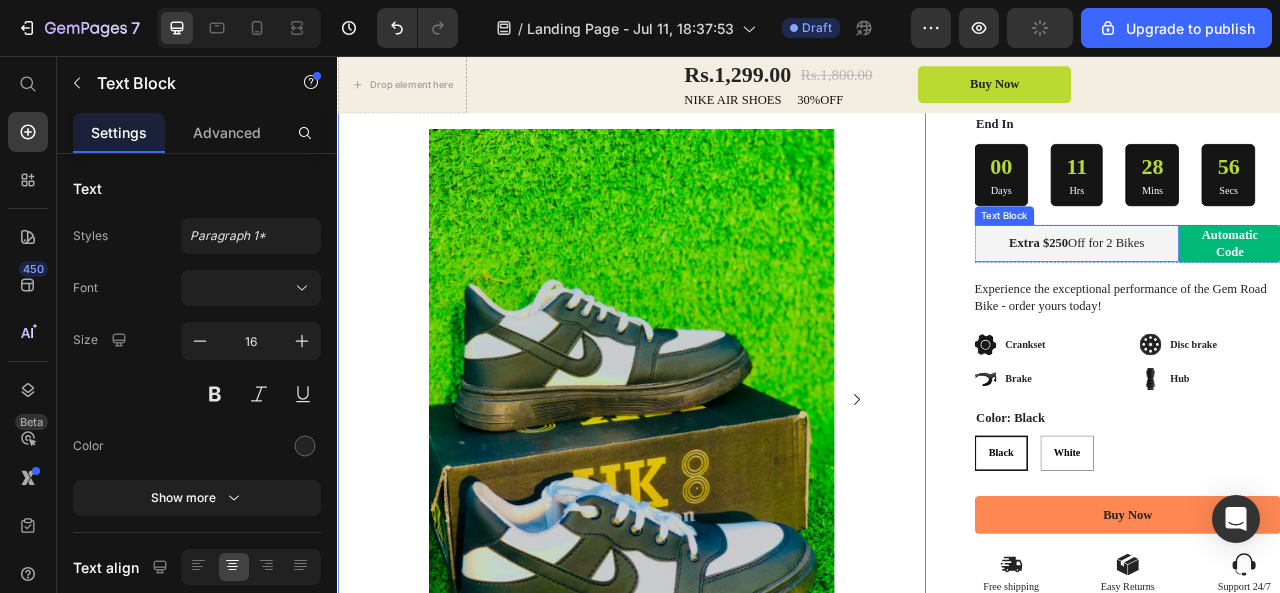 click on "Extra $250  Off for 2 Bikes" at bounding box center [1277, 294] 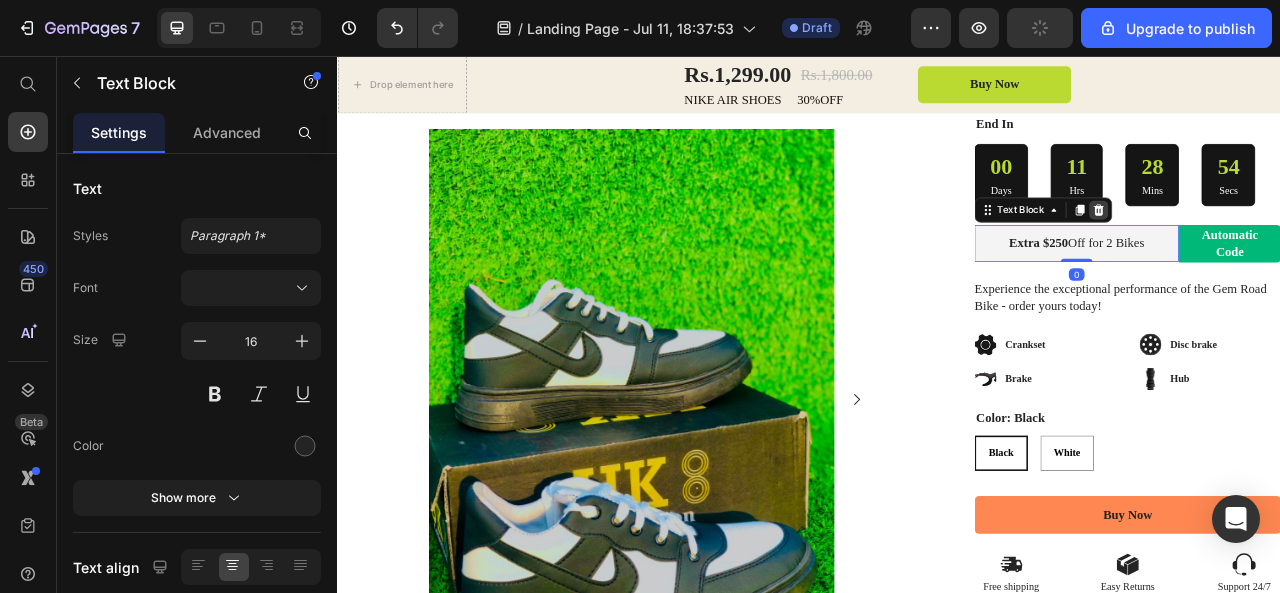 click at bounding box center [1305, 252] 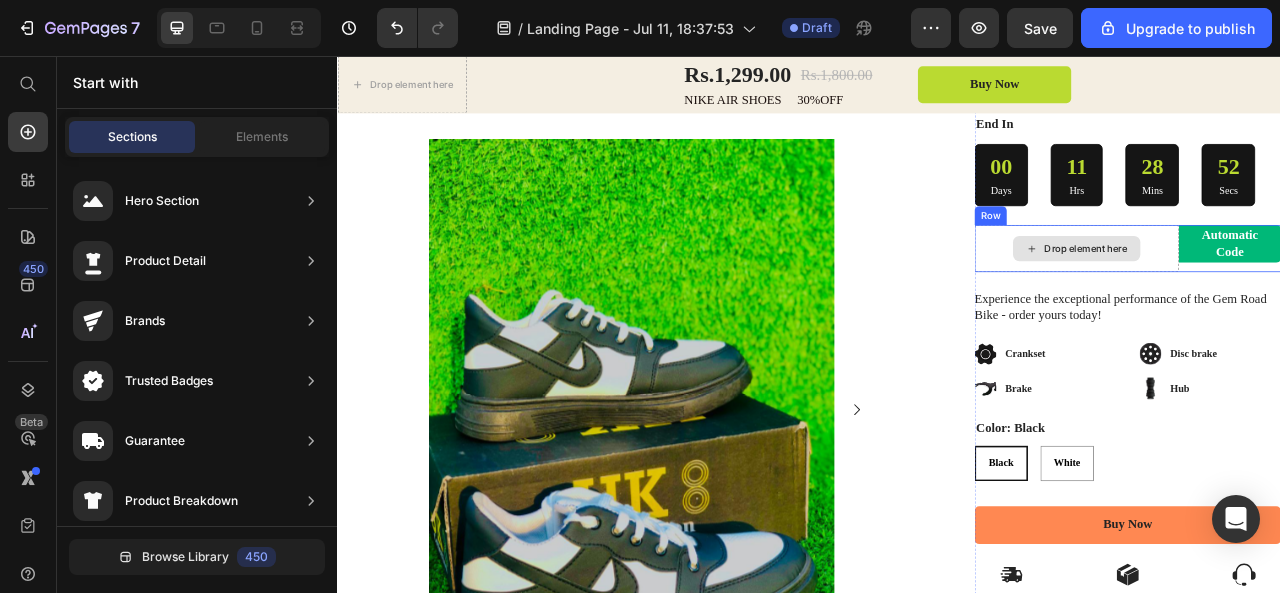 click on "Drop element here" at bounding box center (1277, 301) 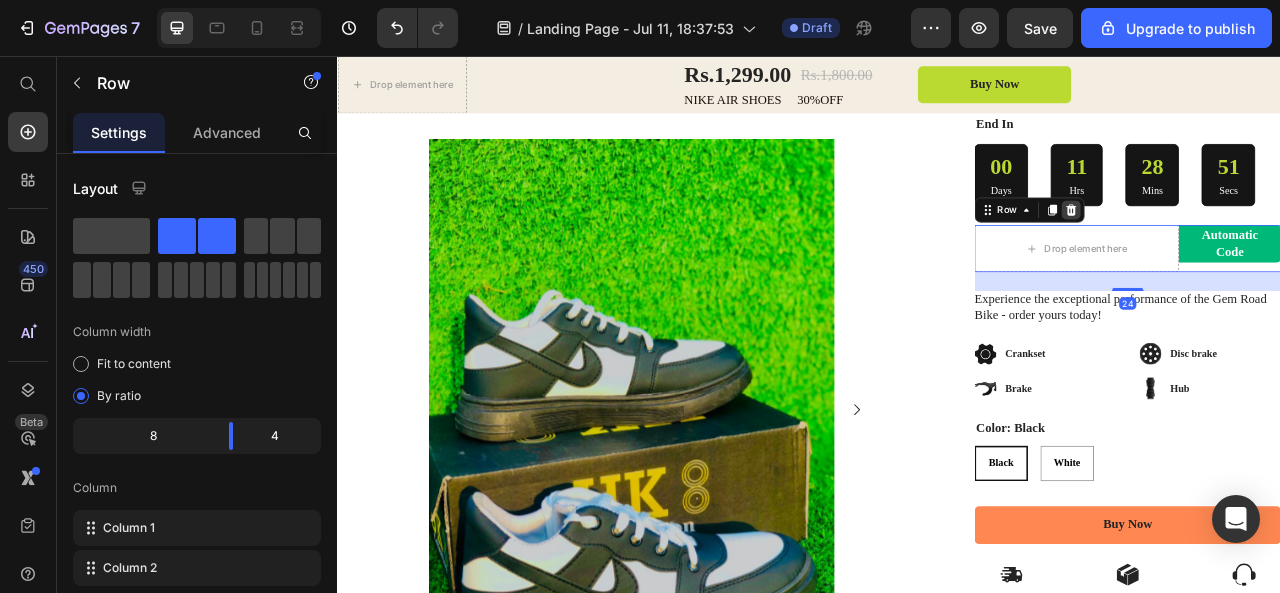 click 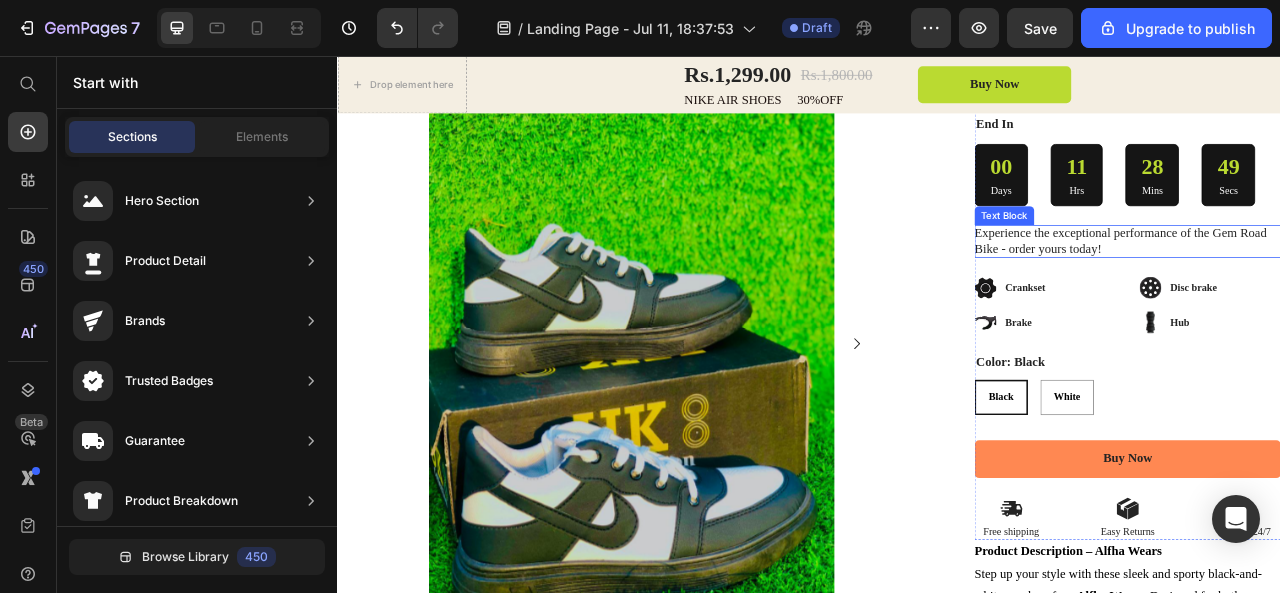 click on "Experience the exceptional performance of the Gem Road Bike - order yours today!" at bounding box center (1342, 292) 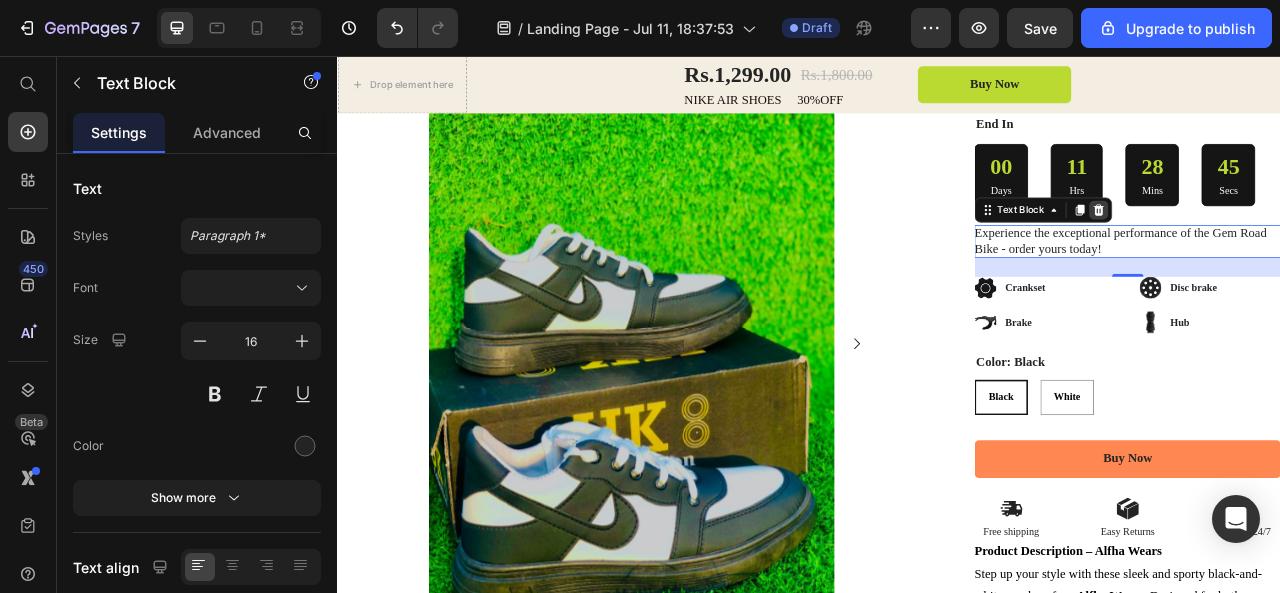 click 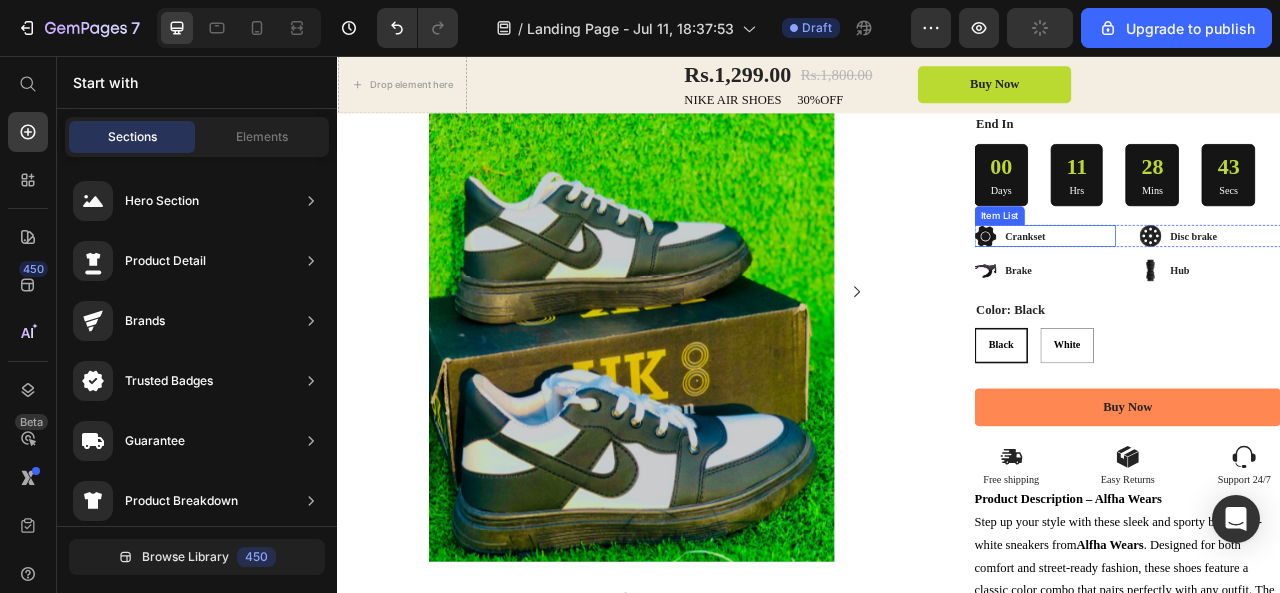 click on "Crankset" at bounding box center (1211, 286) 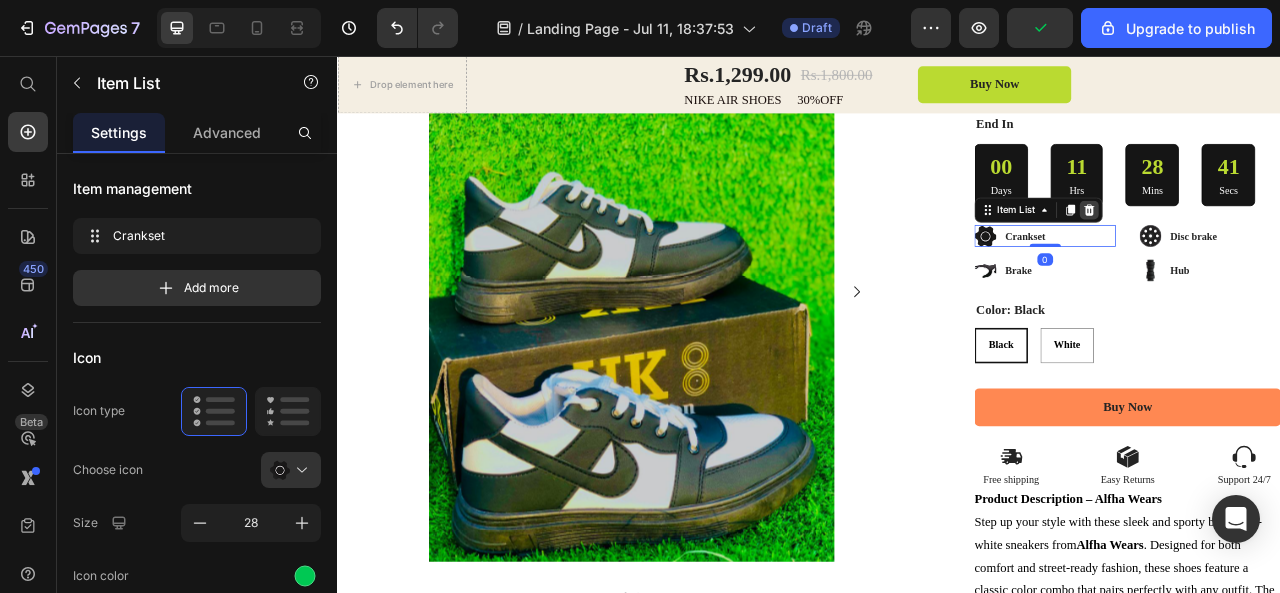 click 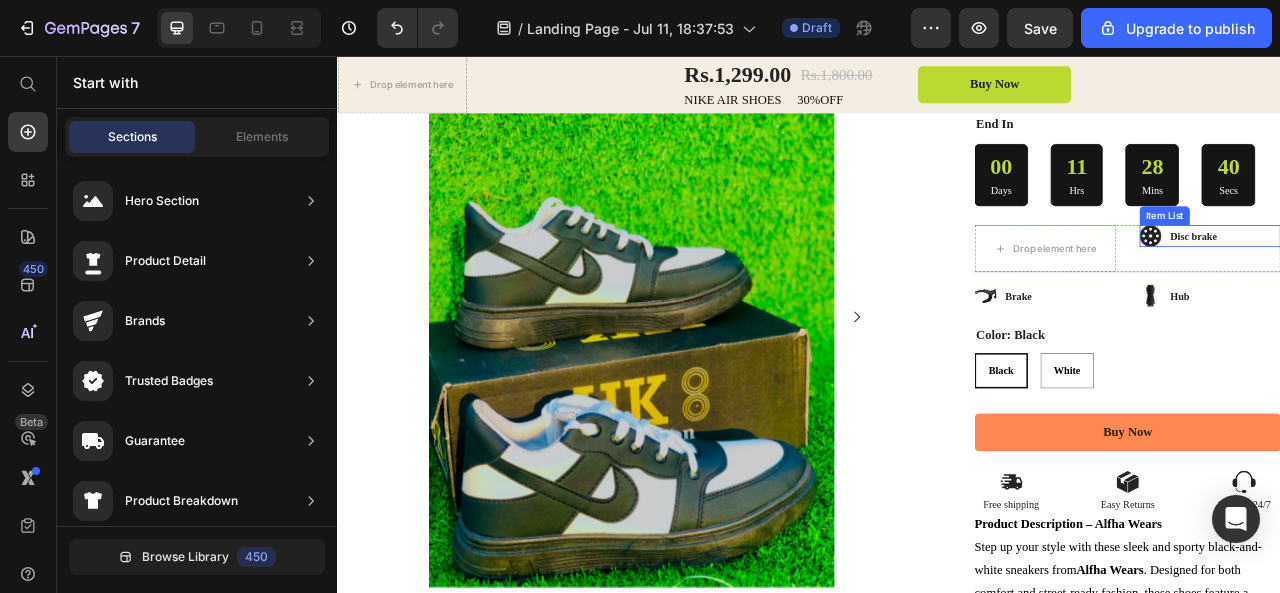 click 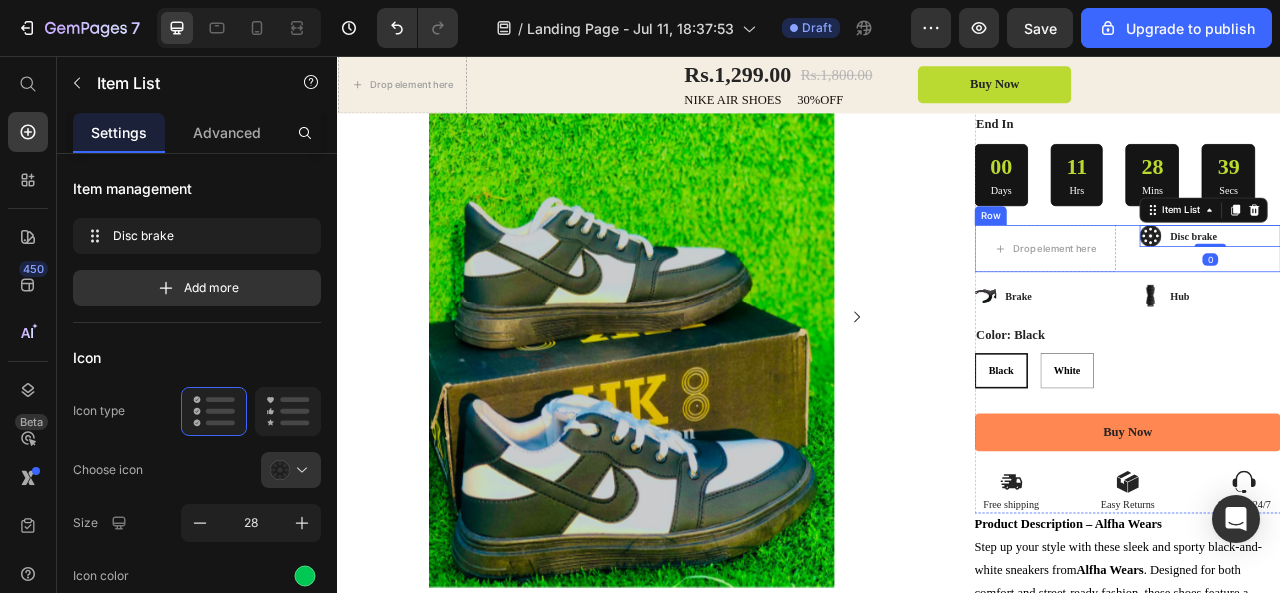 click on "Drop element here
Disc brake Item List   0 Row" at bounding box center (1342, 301) 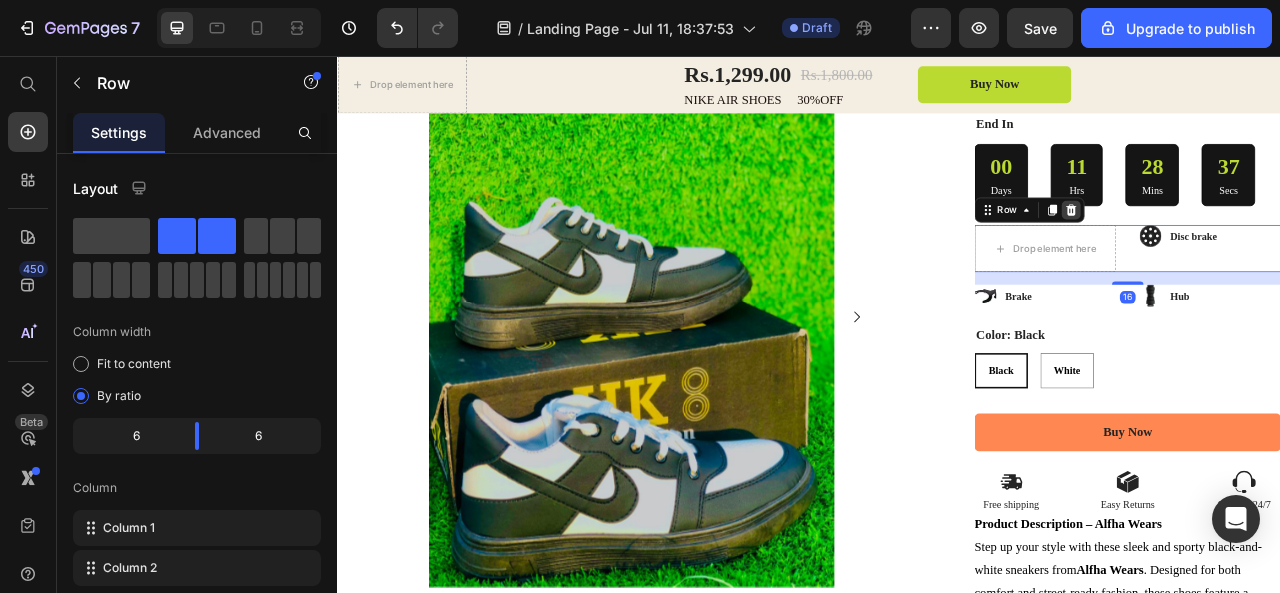 click 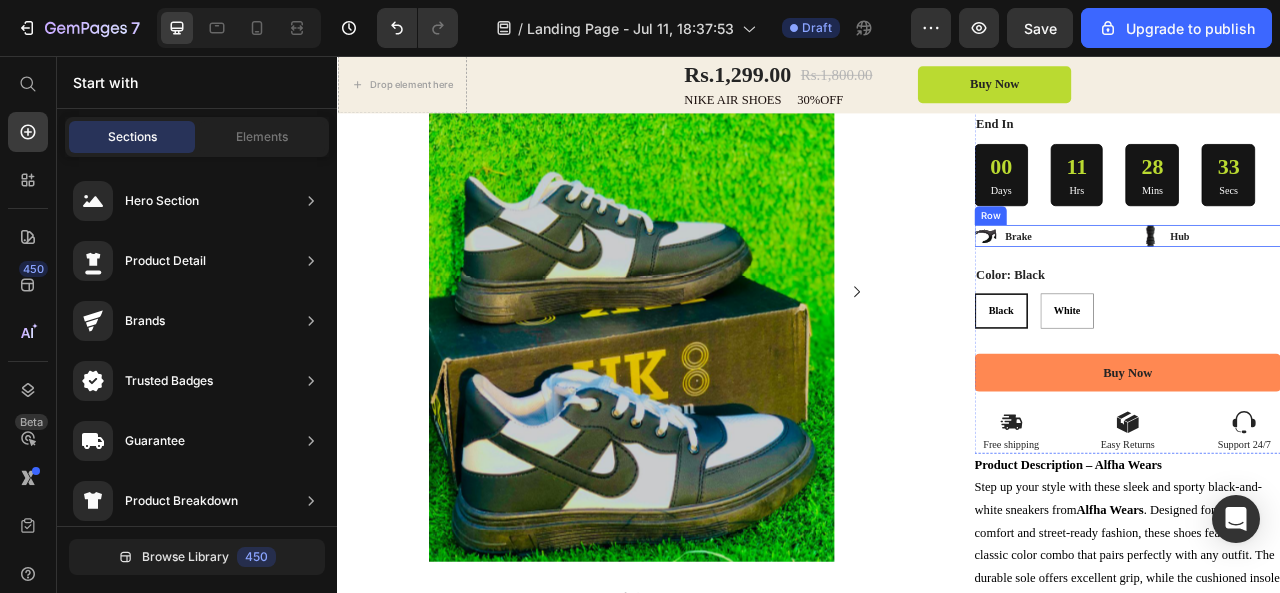 click on "Brake Item List
Hub Item List Row" at bounding box center [1342, 285] 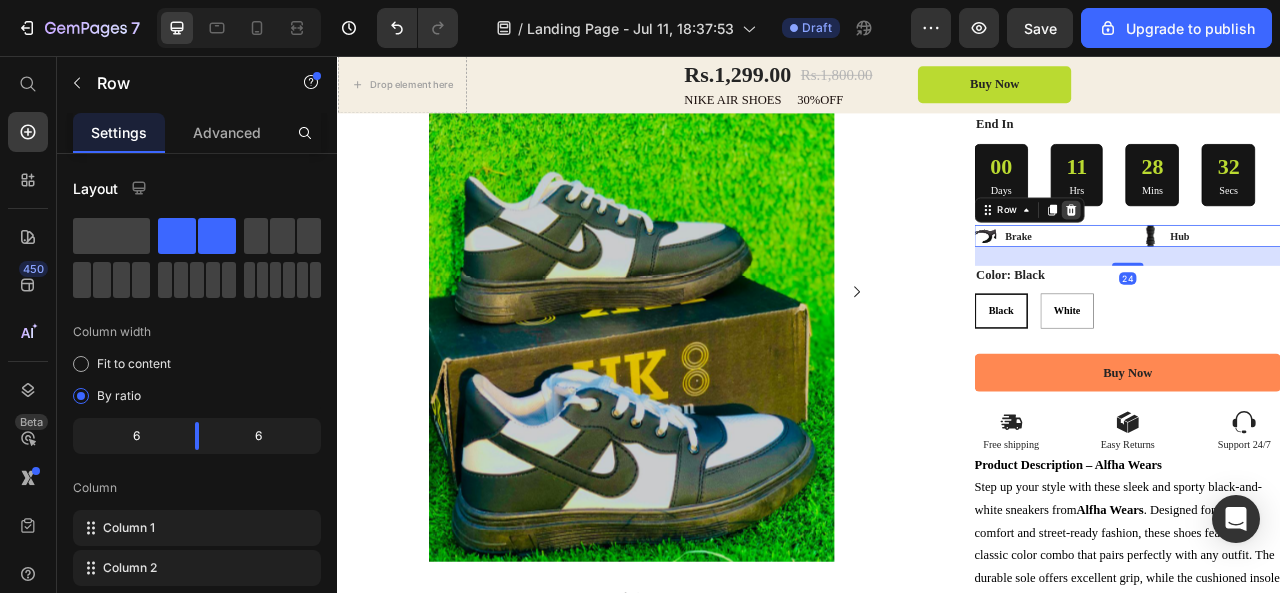 click 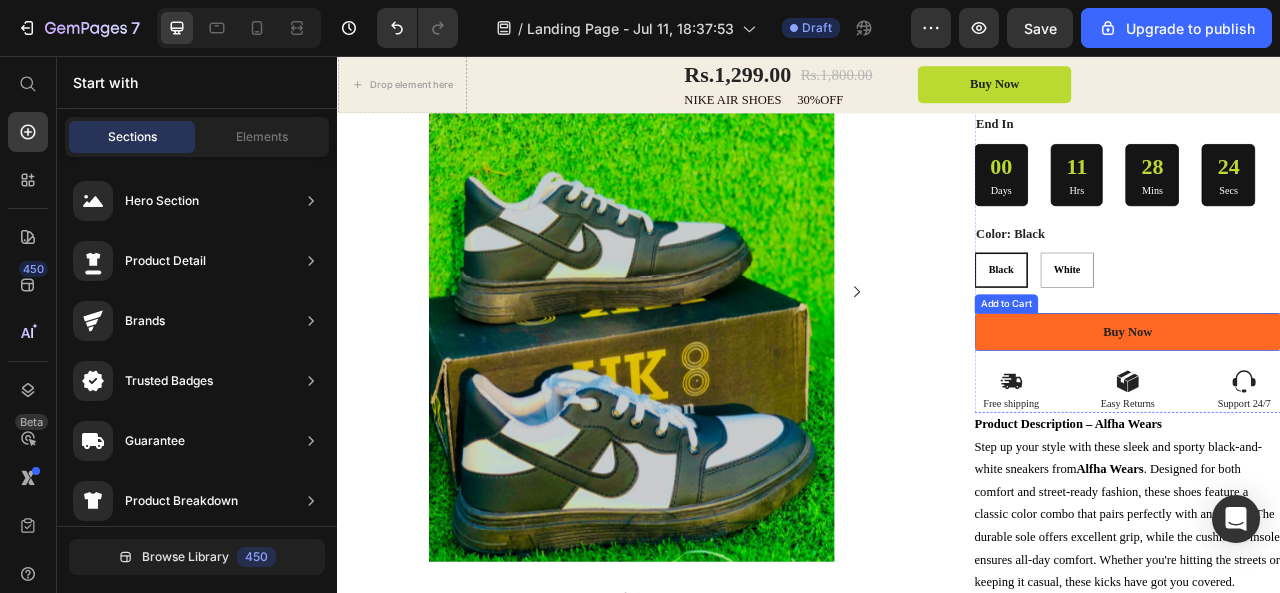 click on "Buy Now" at bounding box center (1342, 407) 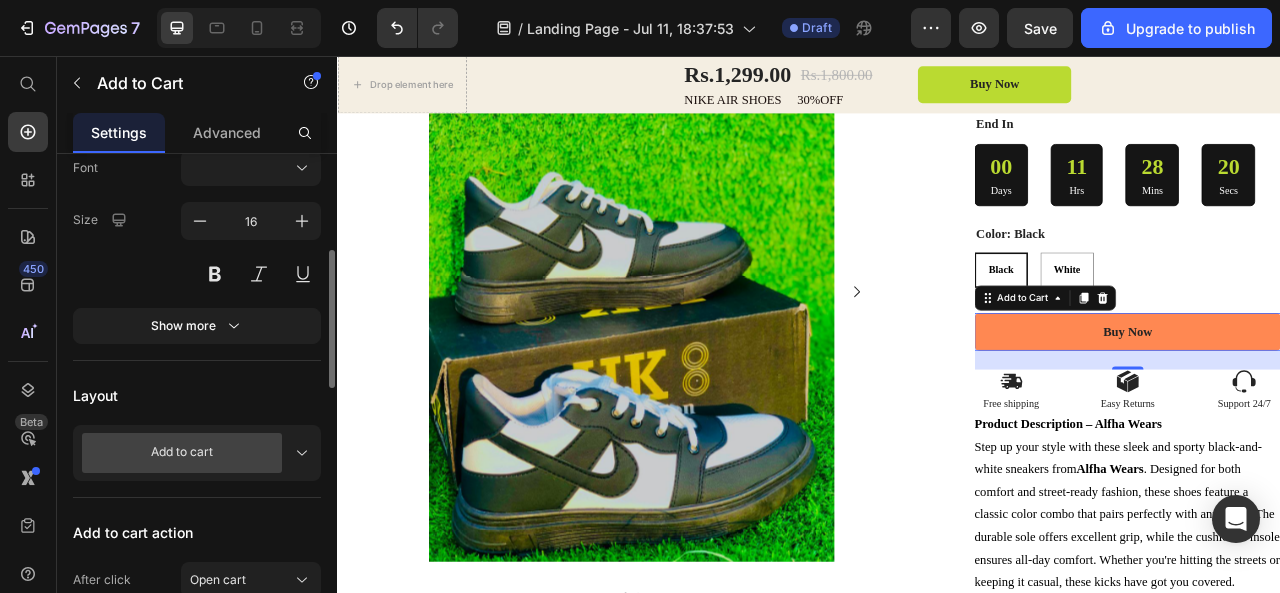 scroll, scrollTop: 336, scrollLeft: 0, axis: vertical 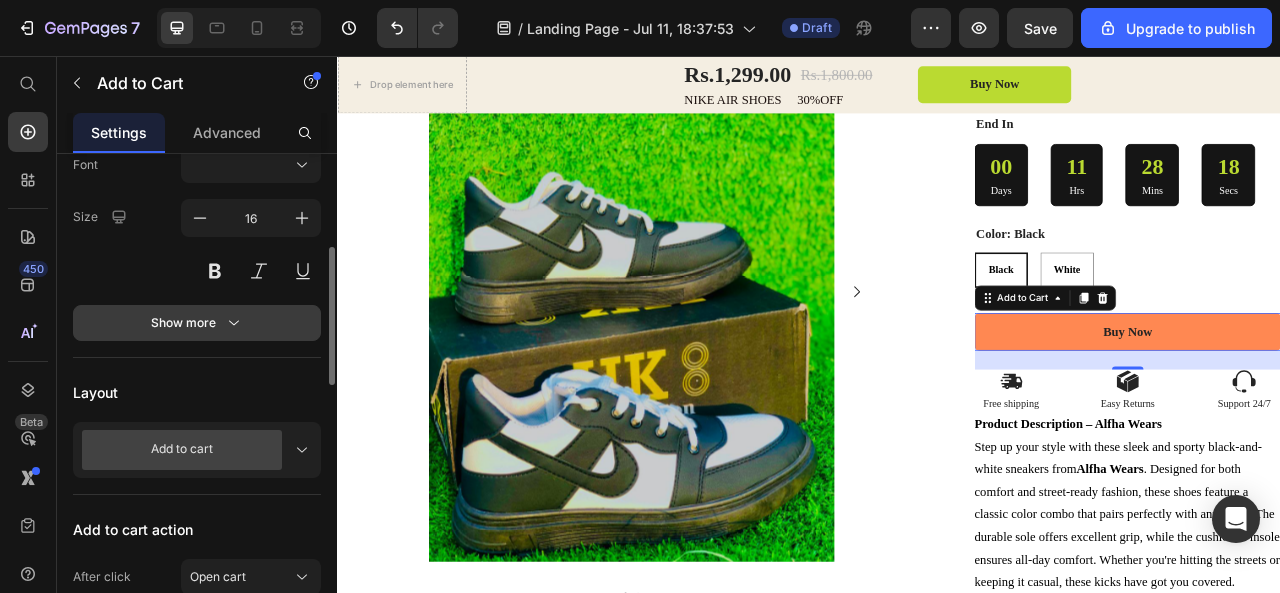 click on "Show more" at bounding box center [197, 323] 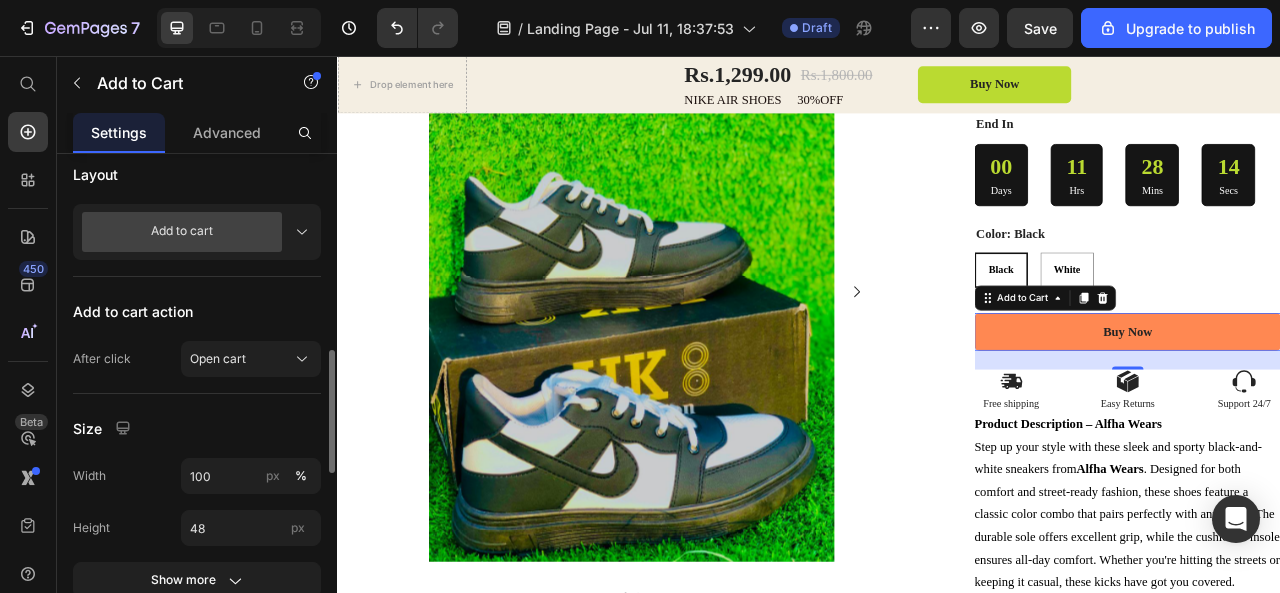 scroll, scrollTop: 768, scrollLeft: 0, axis: vertical 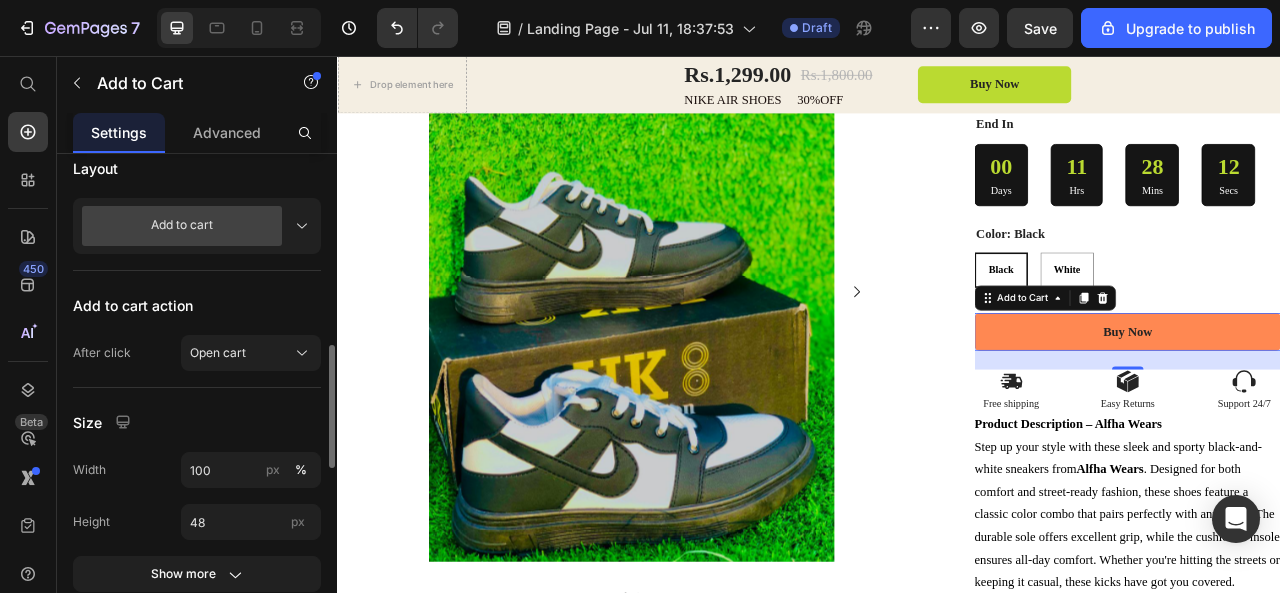 click on "Add to cart" at bounding box center [182, 226] 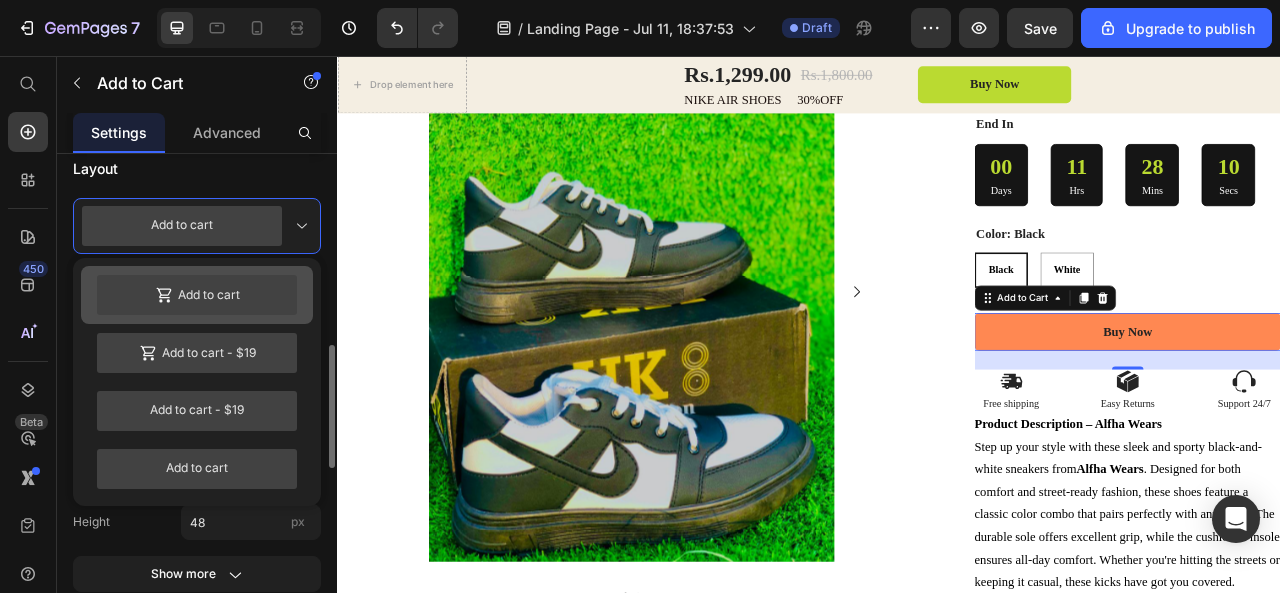 click on "Add to cart" at bounding box center (197, 295) 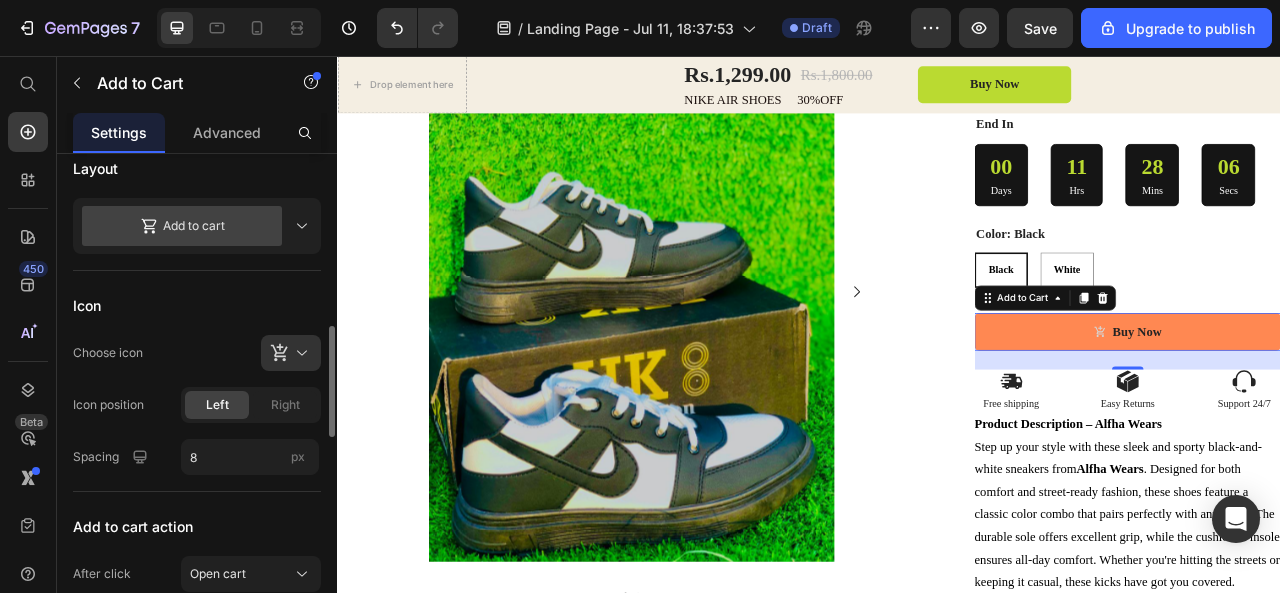 click on "Add to cart" at bounding box center [182, 226] 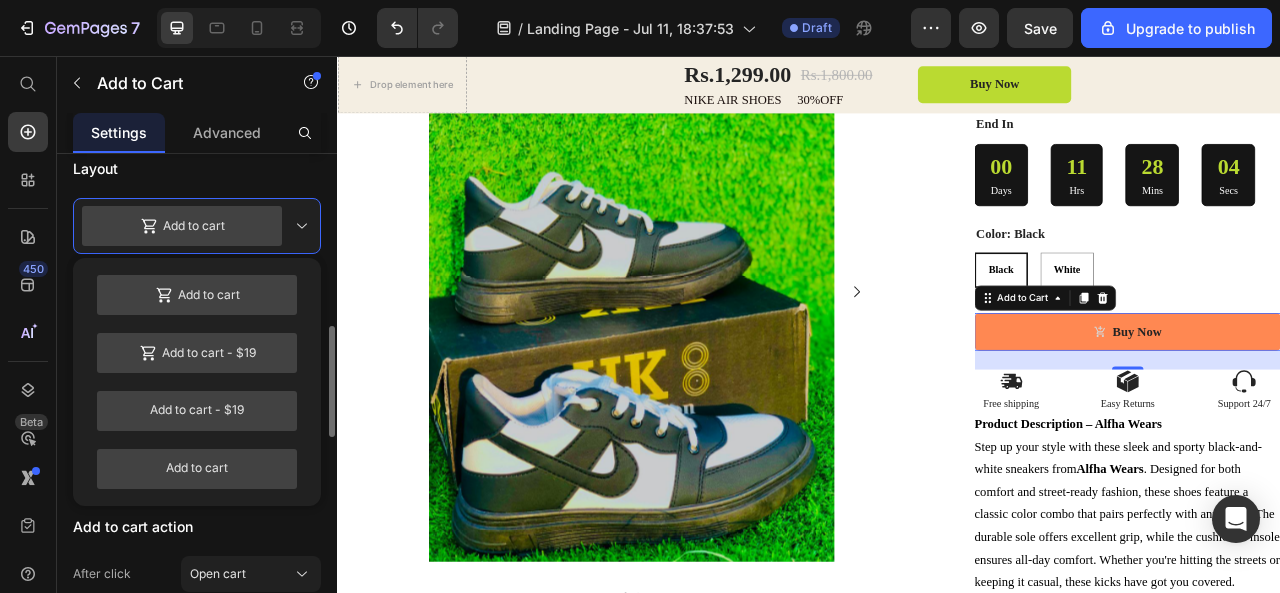 click on "Add to cart
Add to cart  -  $19 Add to cart  -  $19 Add to cart" 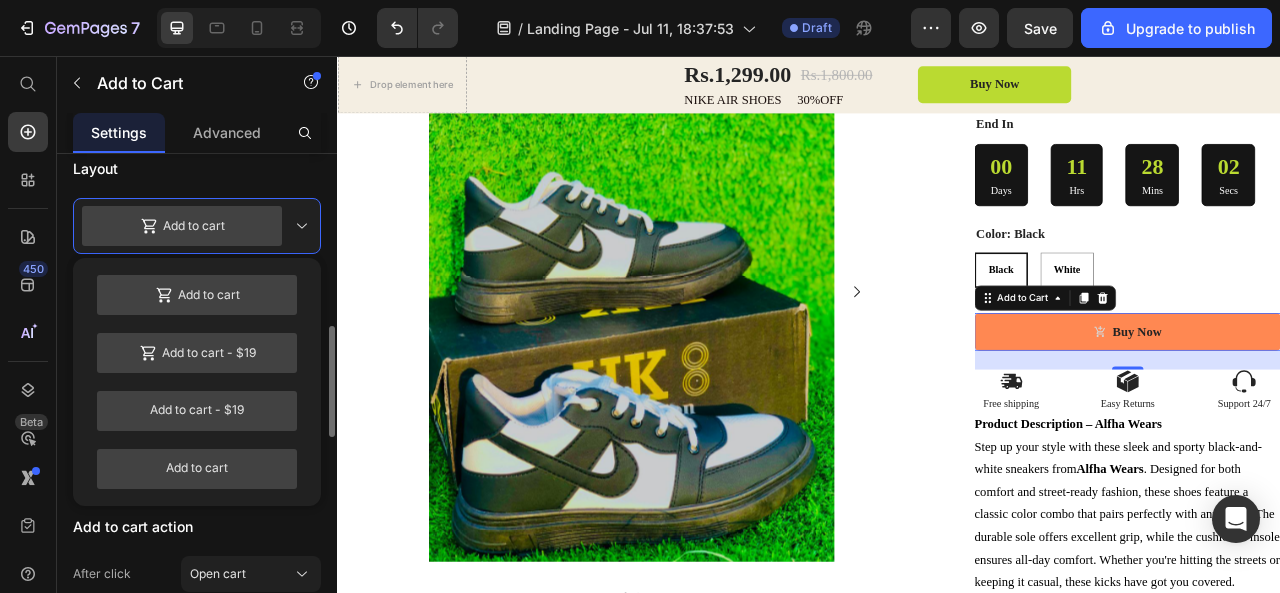 click on "Add to cart" at bounding box center (197, 226) 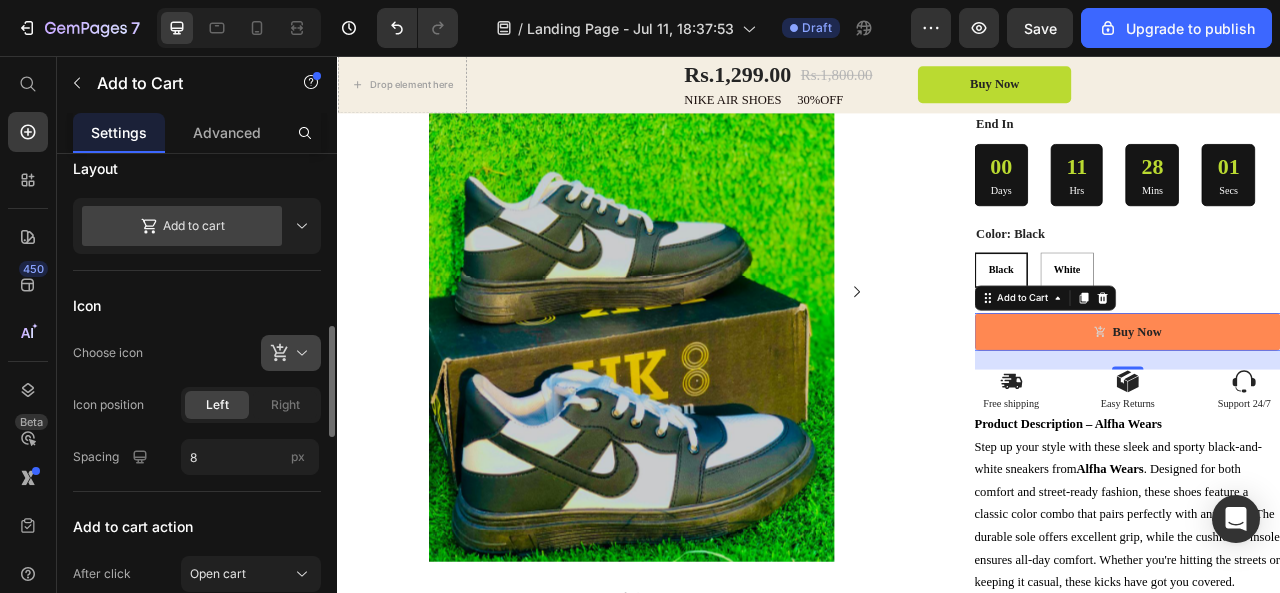 click at bounding box center (299, 353) 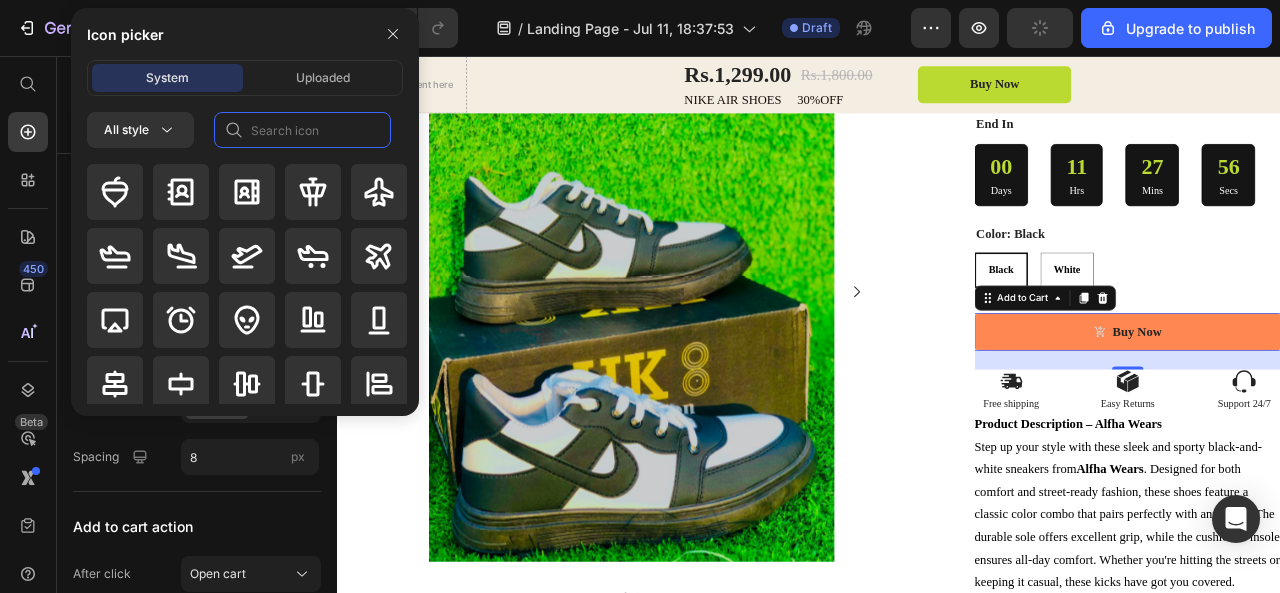click 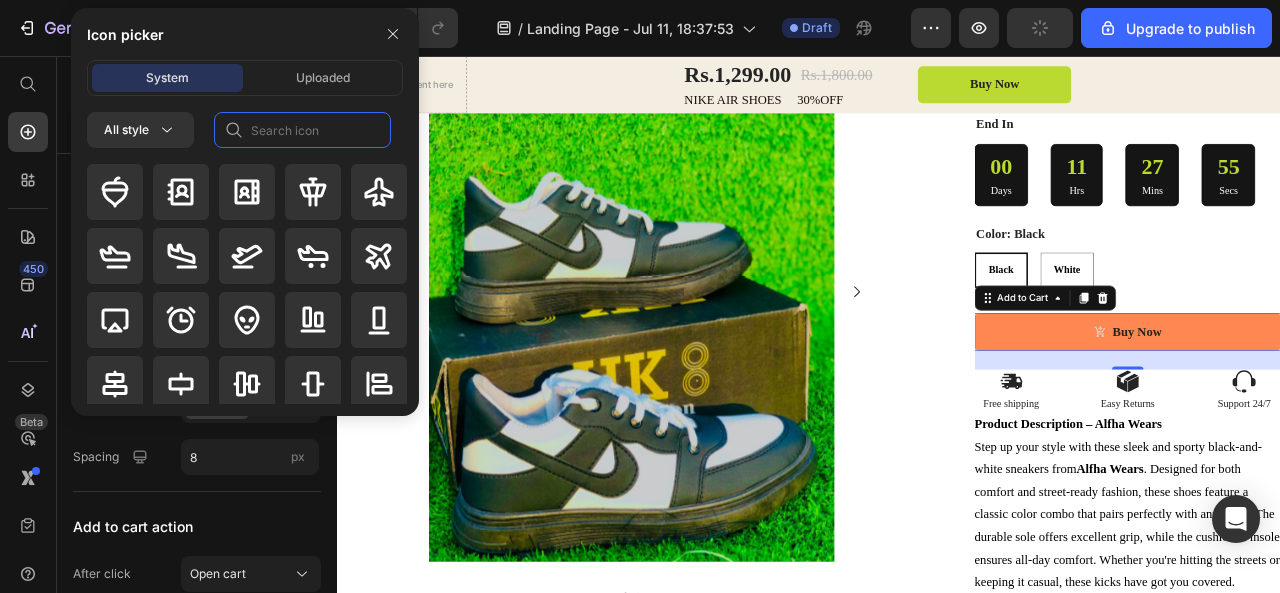 click 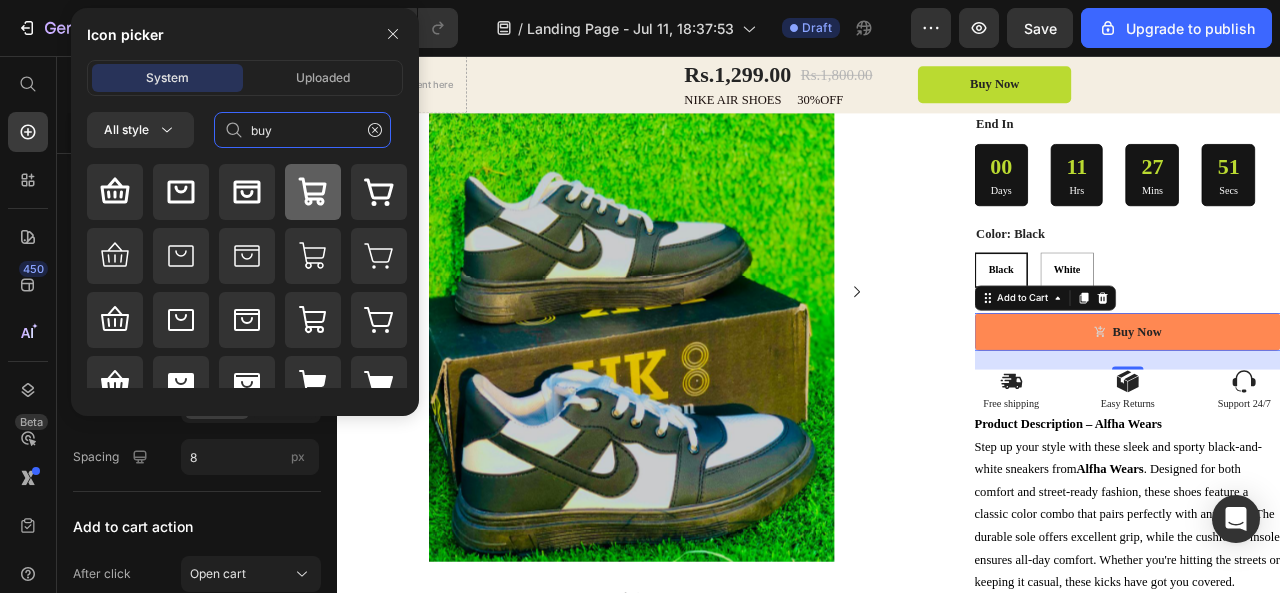 type on "buy" 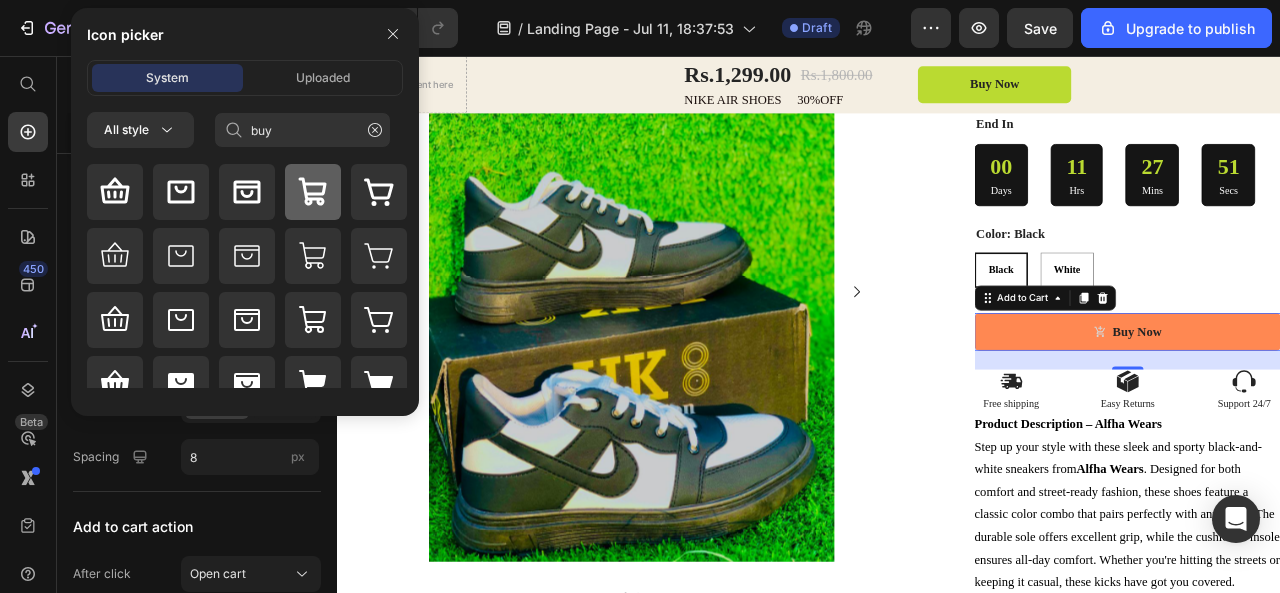 click 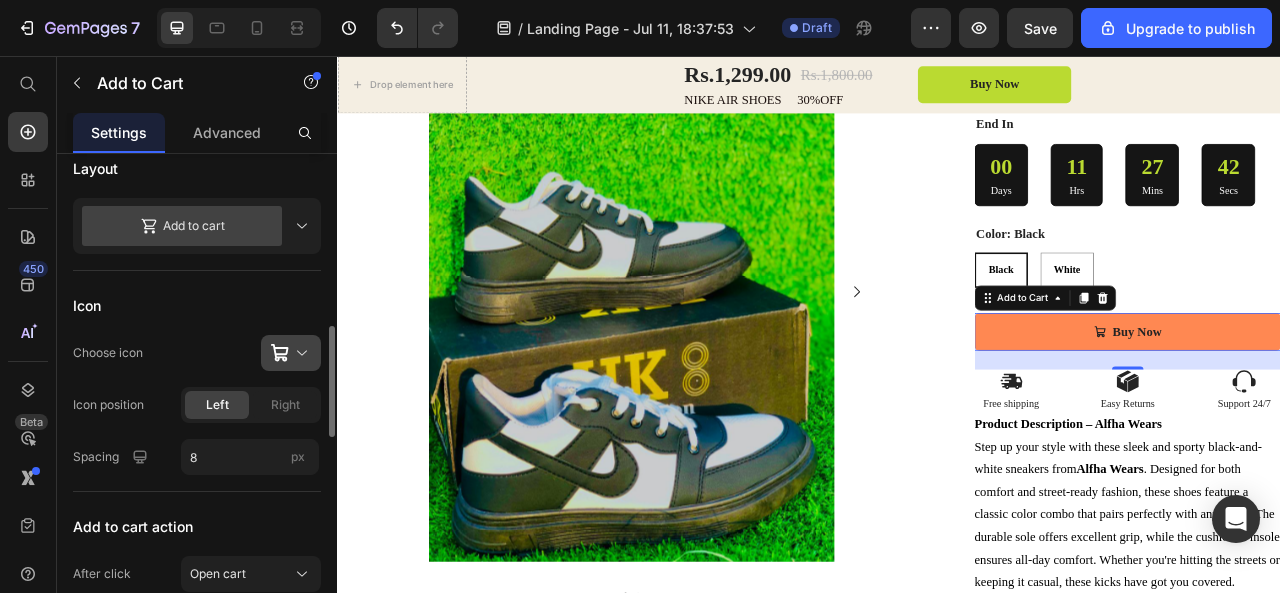 click at bounding box center [299, 353] 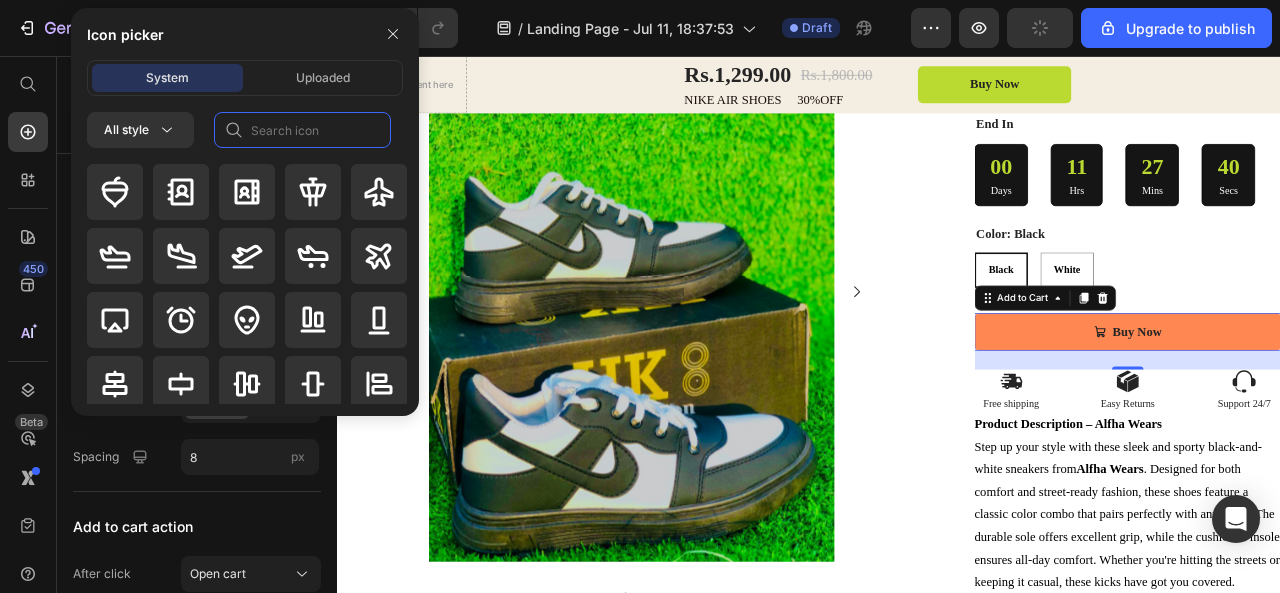 click 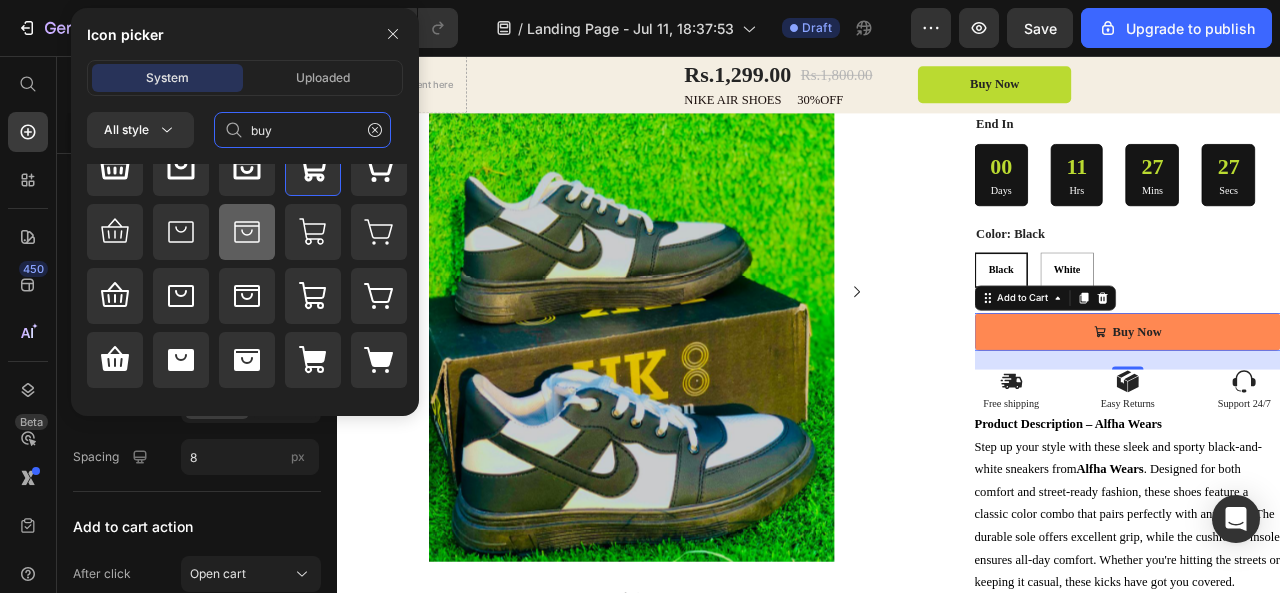 scroll, scrollTop: 24, scrollLeft: 0, axis: vertical 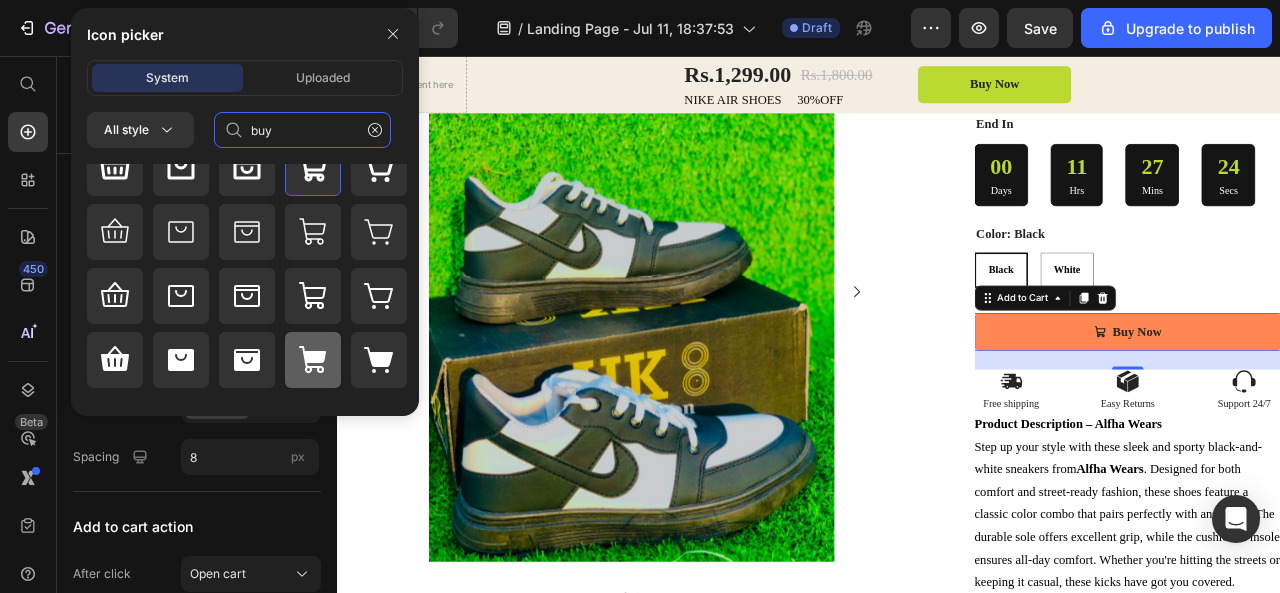 type on "buy" 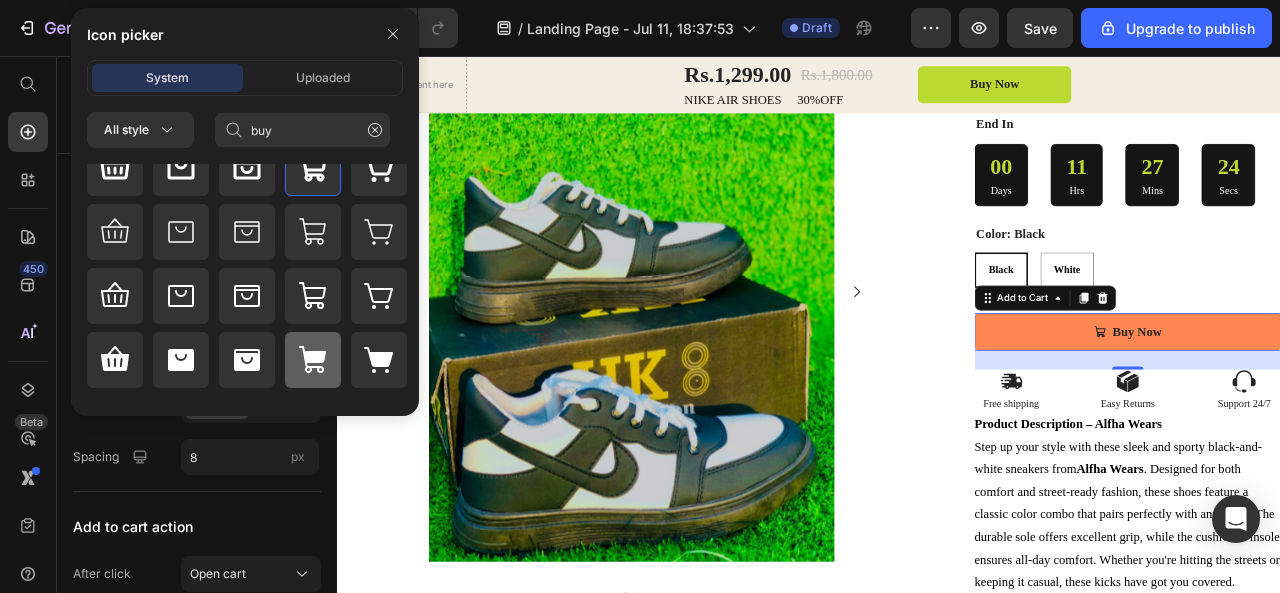 click 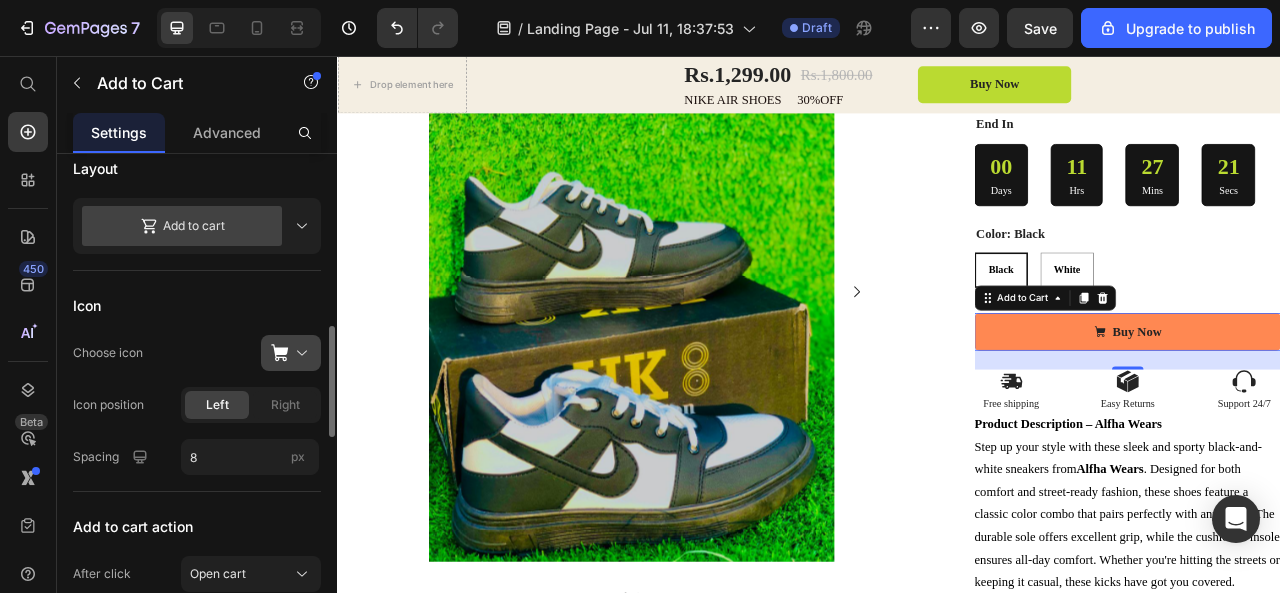 click at bounding box center [299, 353] 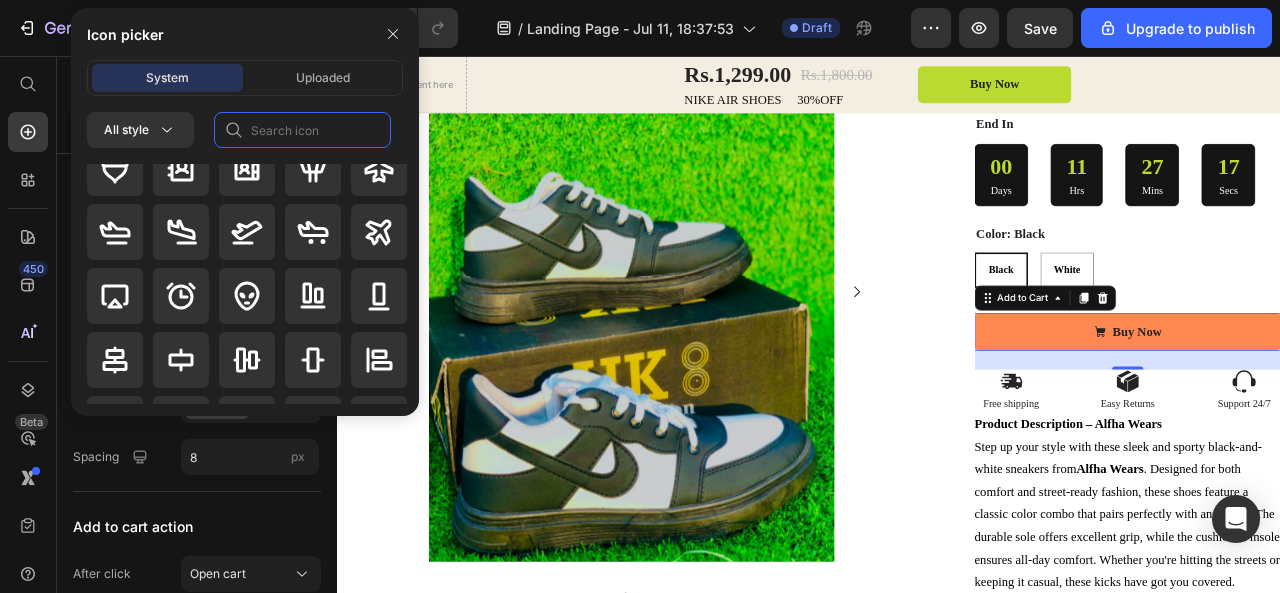 click 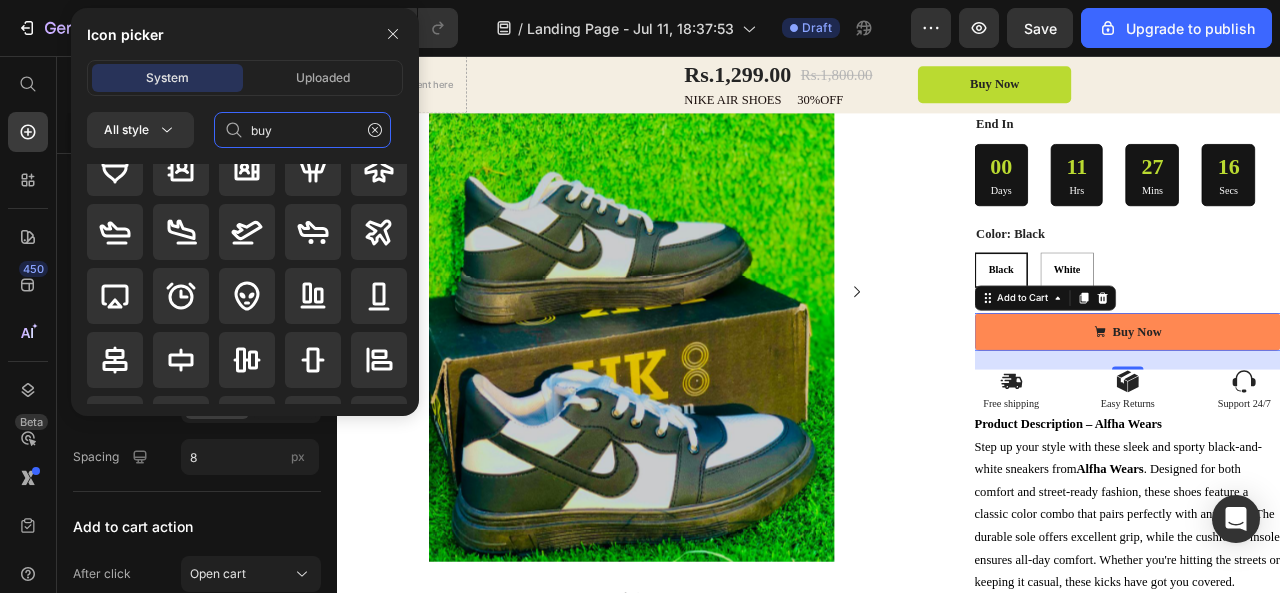scroll, scrollTop: 0, scrollLeft: 0, axis: both 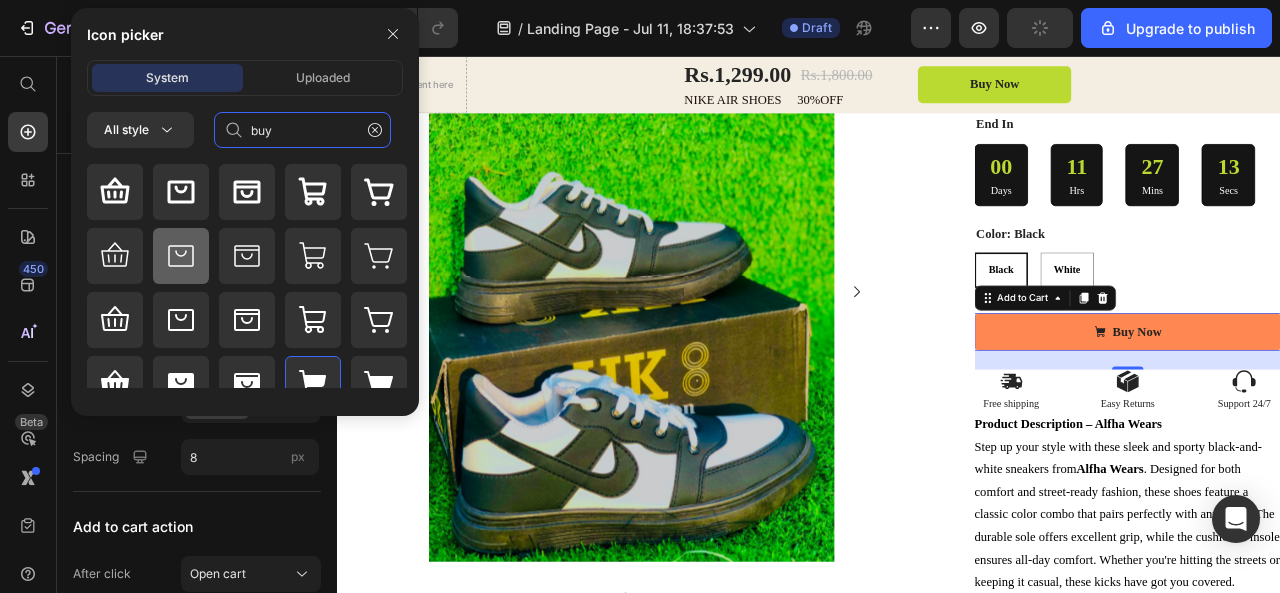 type on "buy" 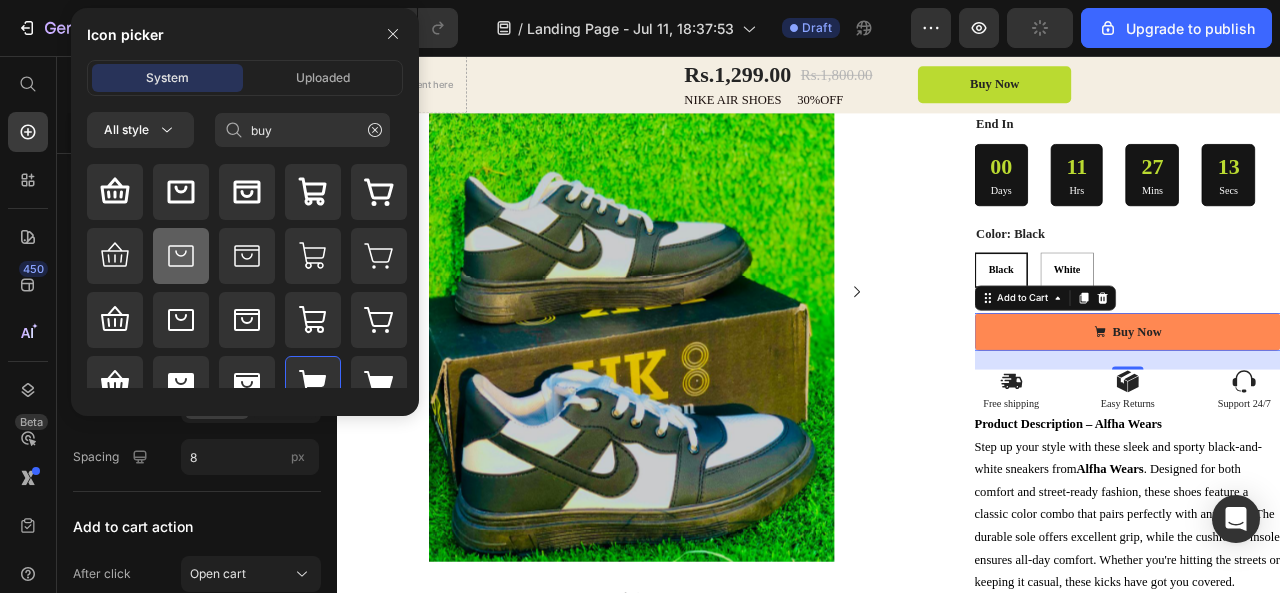 click 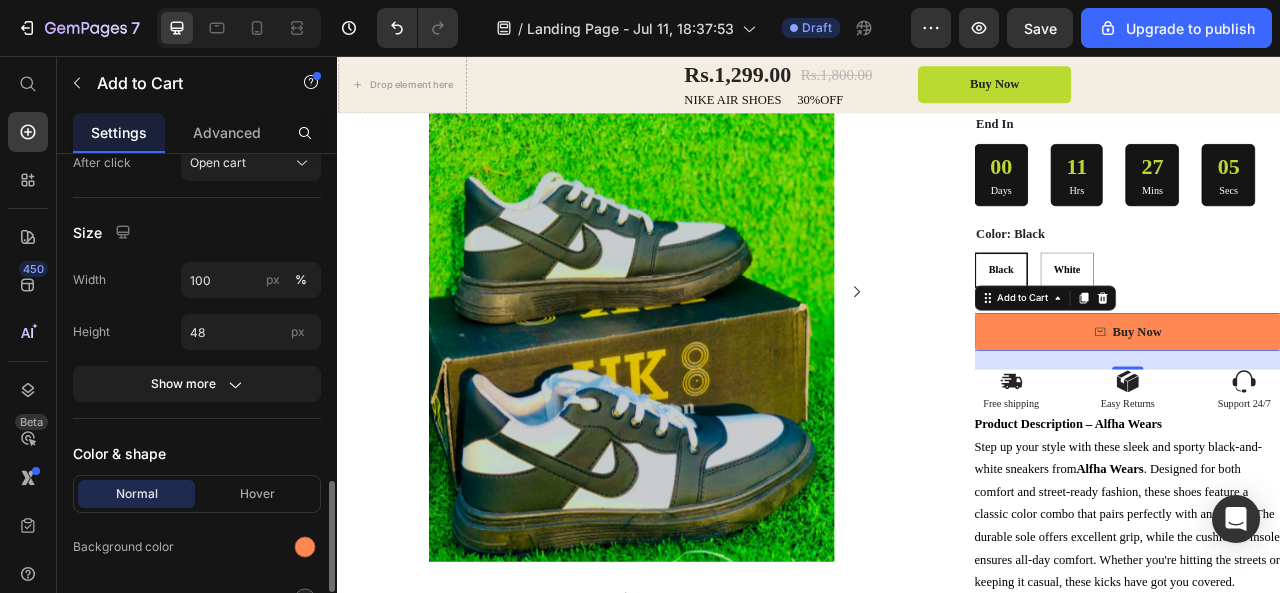 scroll, scrollTop: 1260, scrollLeft: 0, axis: vertical 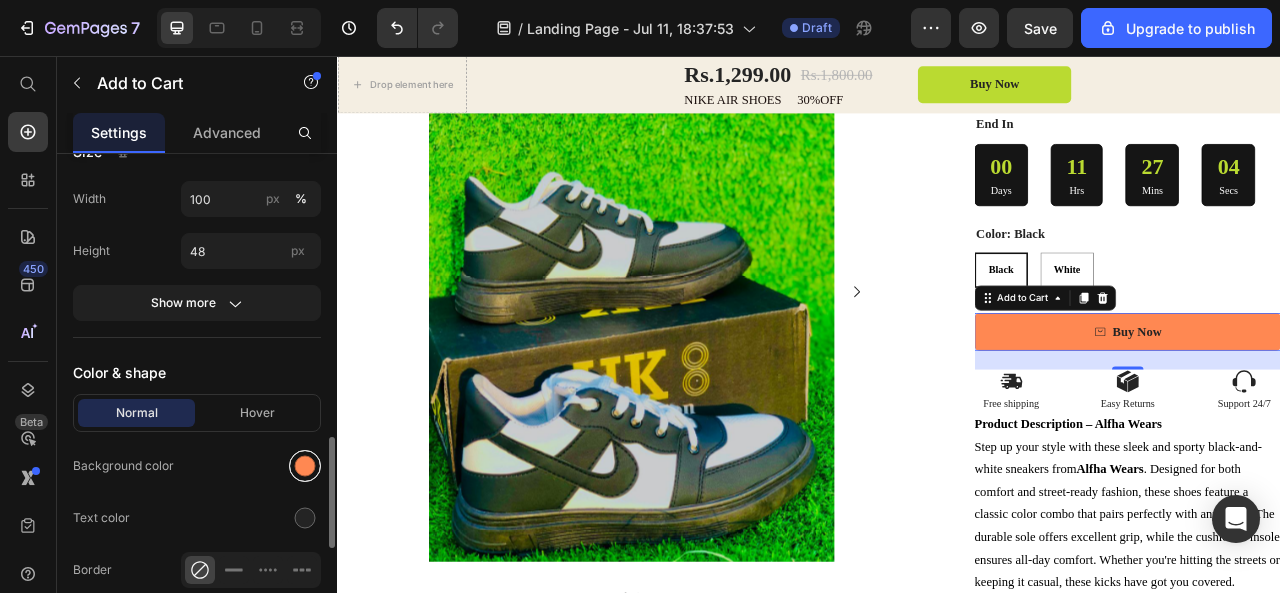 click at bounding box center [305, 466] 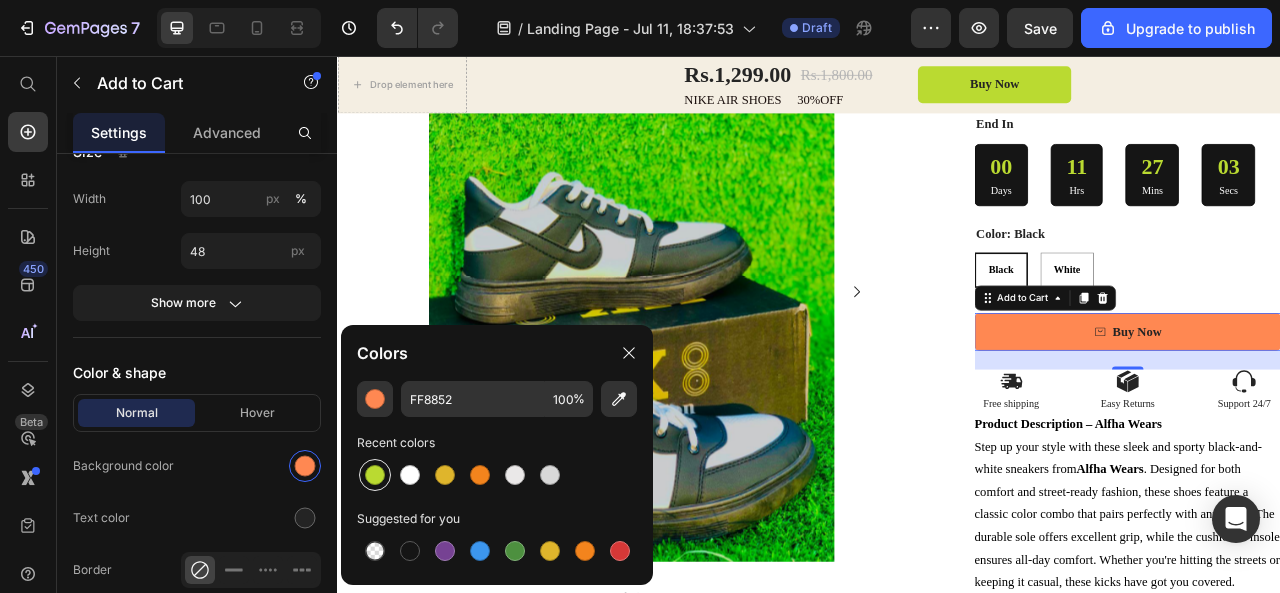 click at bounding box center [375, 475] 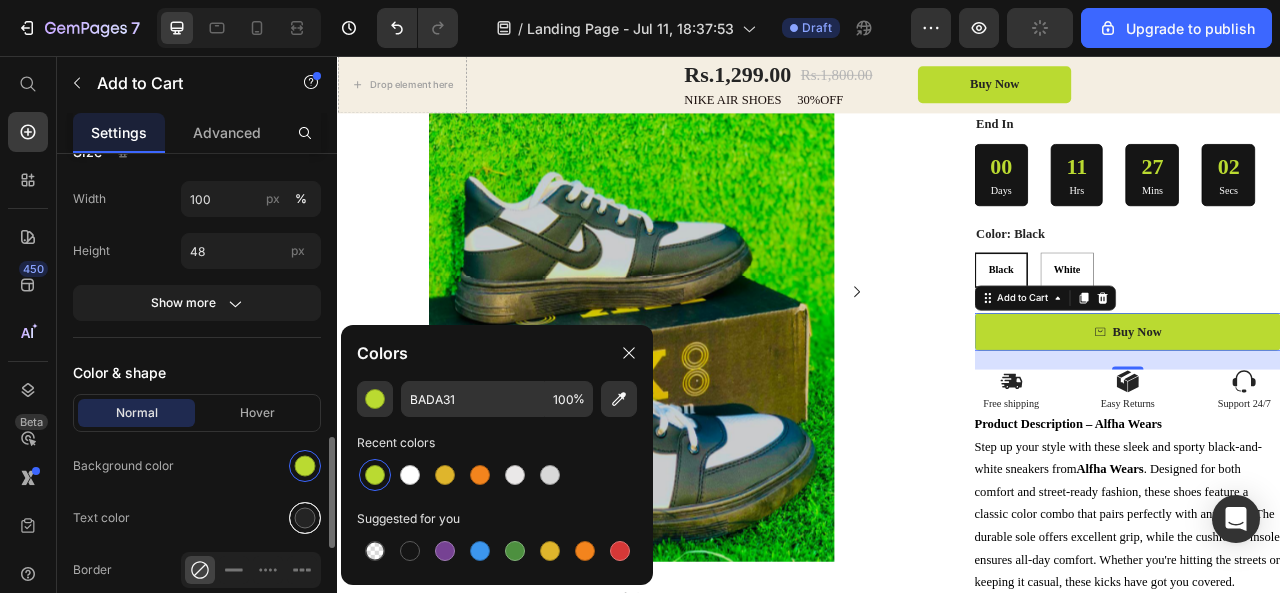 click at bounding box center (305, 518) 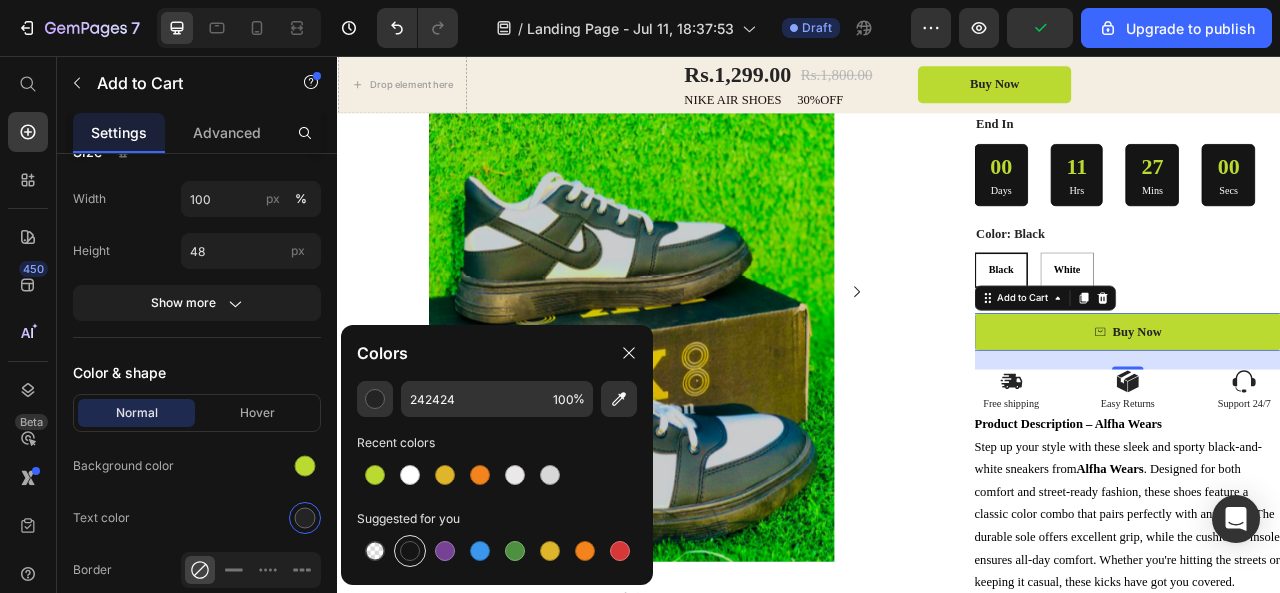click at bounding box center [410, 551] 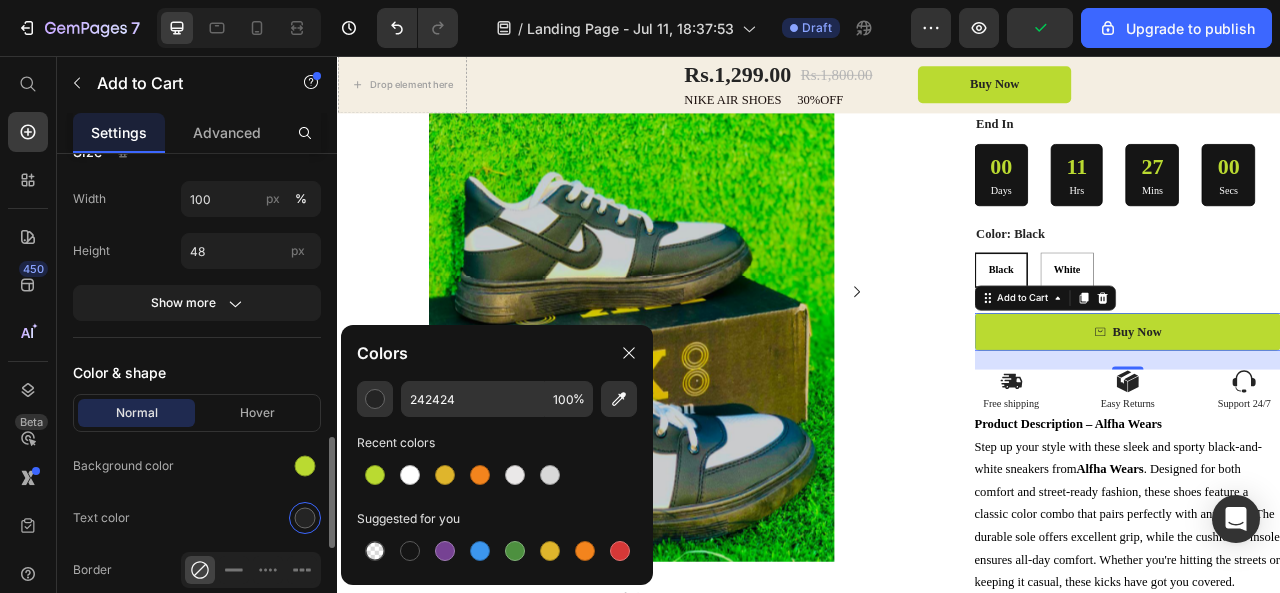 type on "151515" 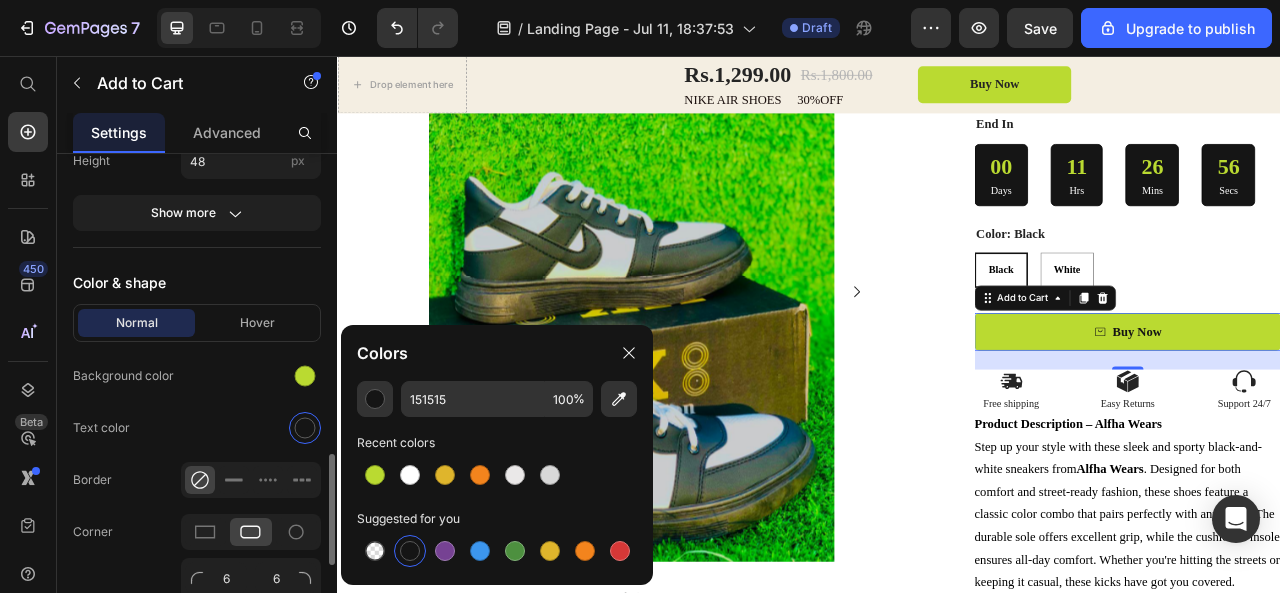 scroll, scrollTop: 1350, scrollLeft: 0, axis: vertical 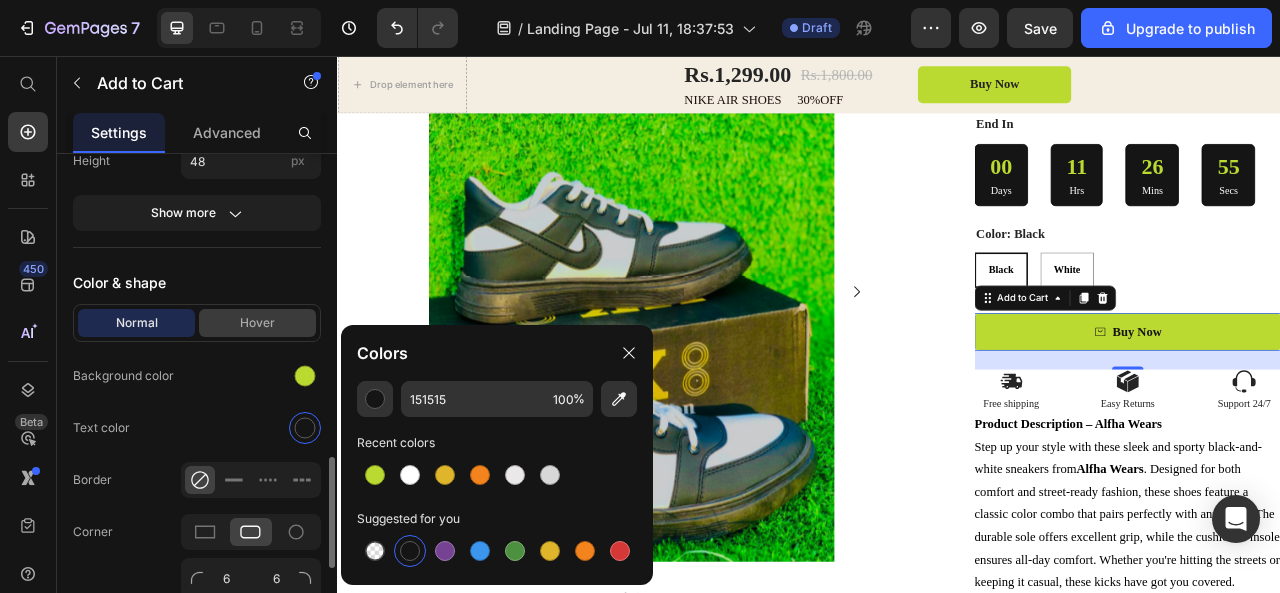 click on "Hover" at bounding box center (257, 323) 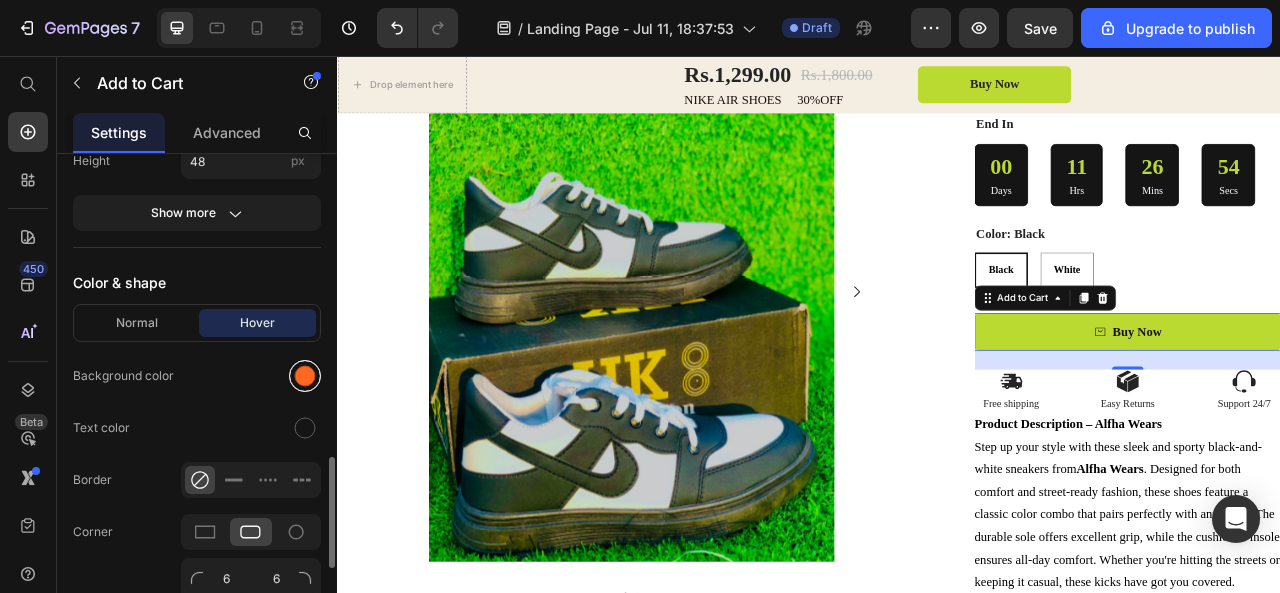 click at bounding box center [305, 376] 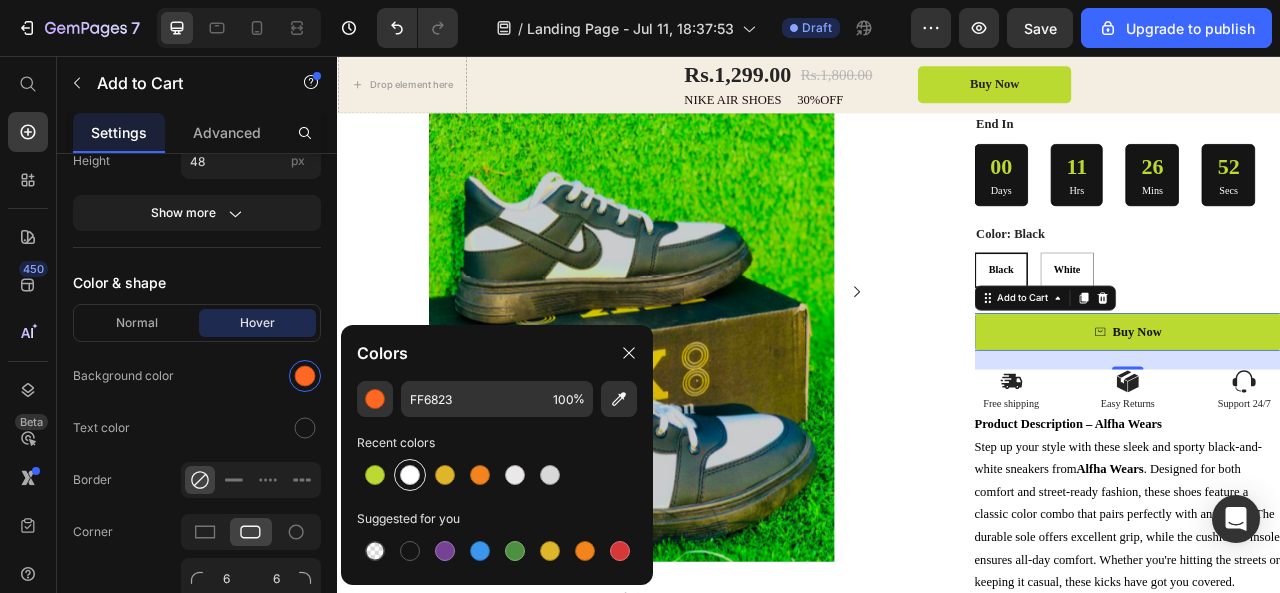 click at bounding box center (410, 475) 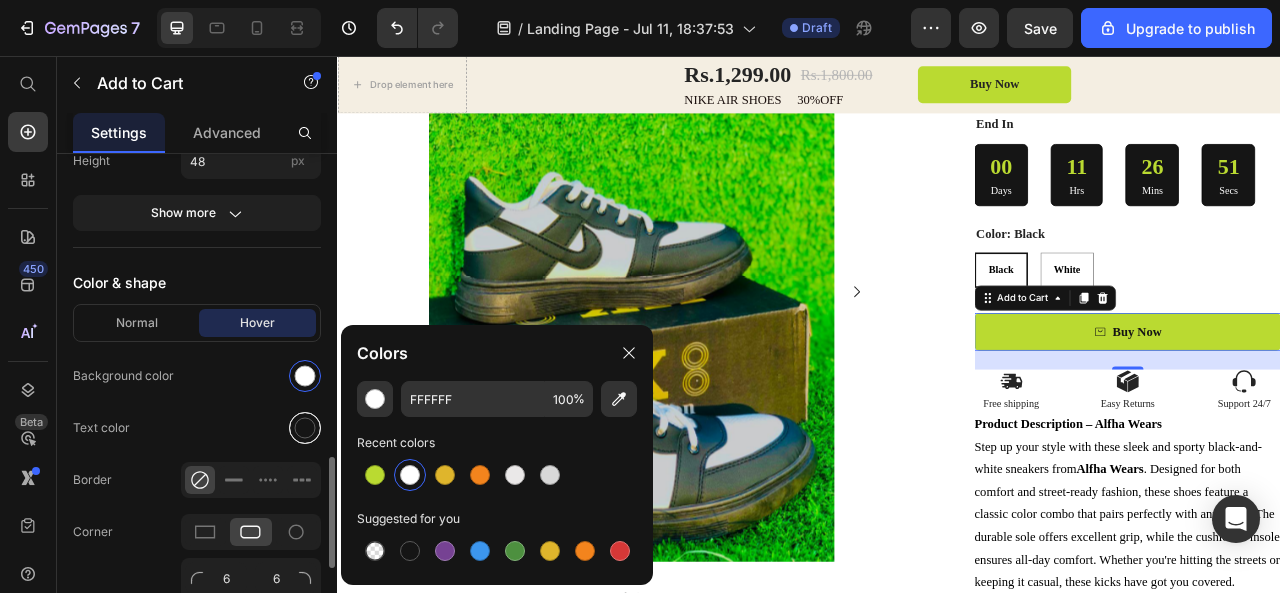 click at bounding box center (305, 428) 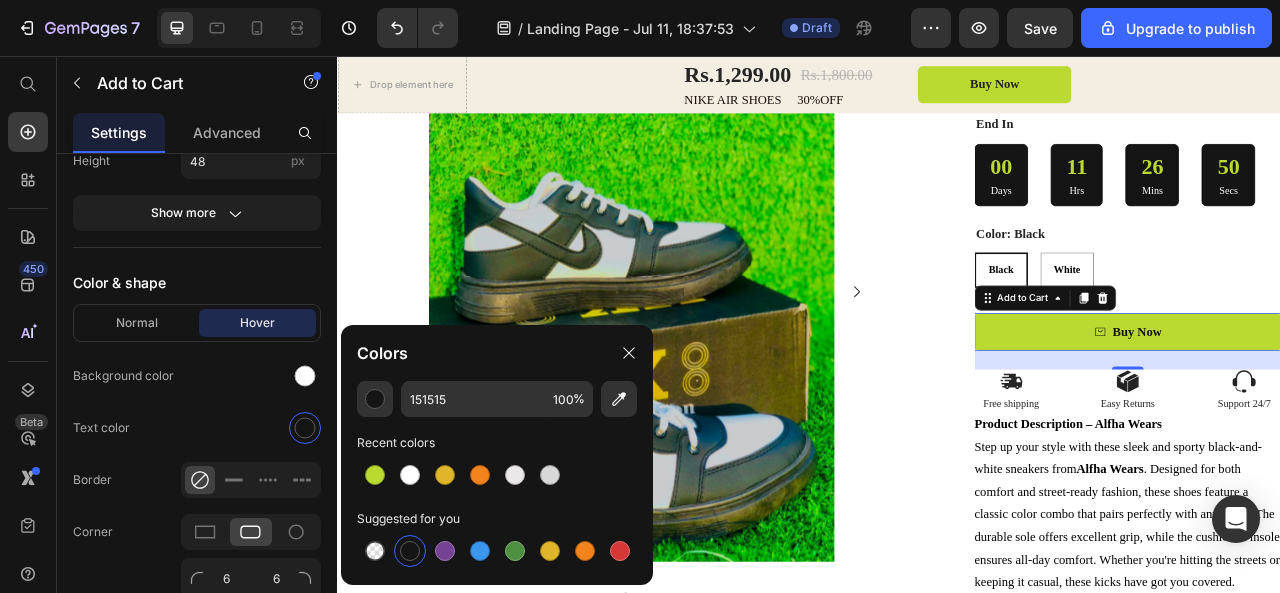 click at bounding box center (410, 551) 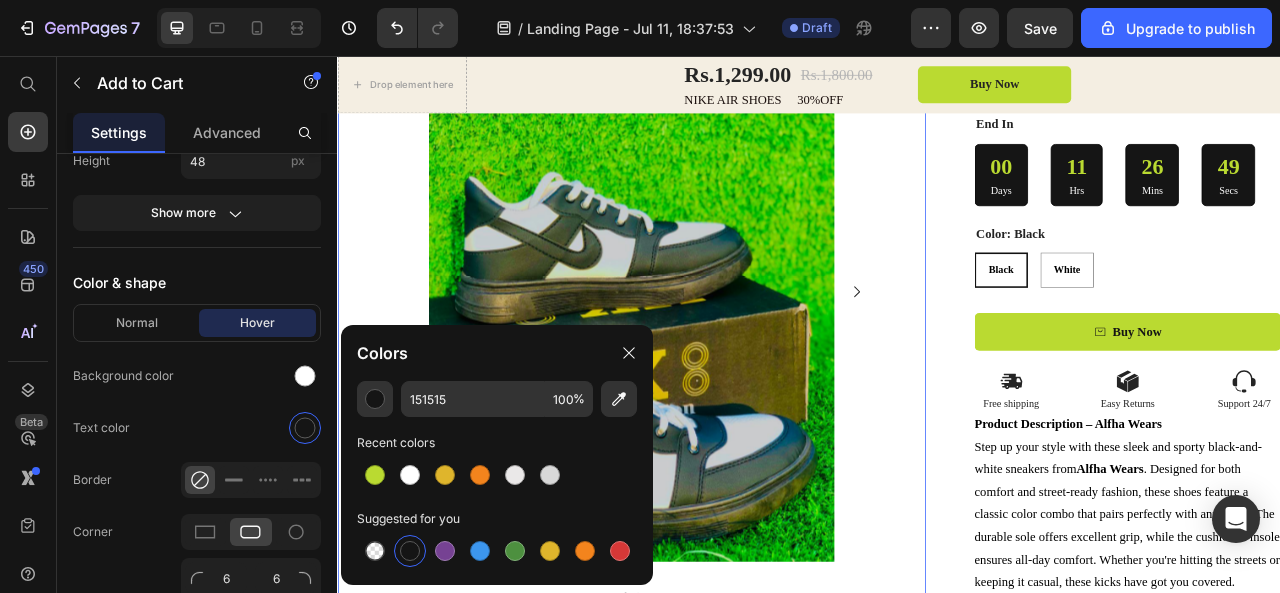 scroll, scrollTop: 0, scrollLeft: 0, axis: both 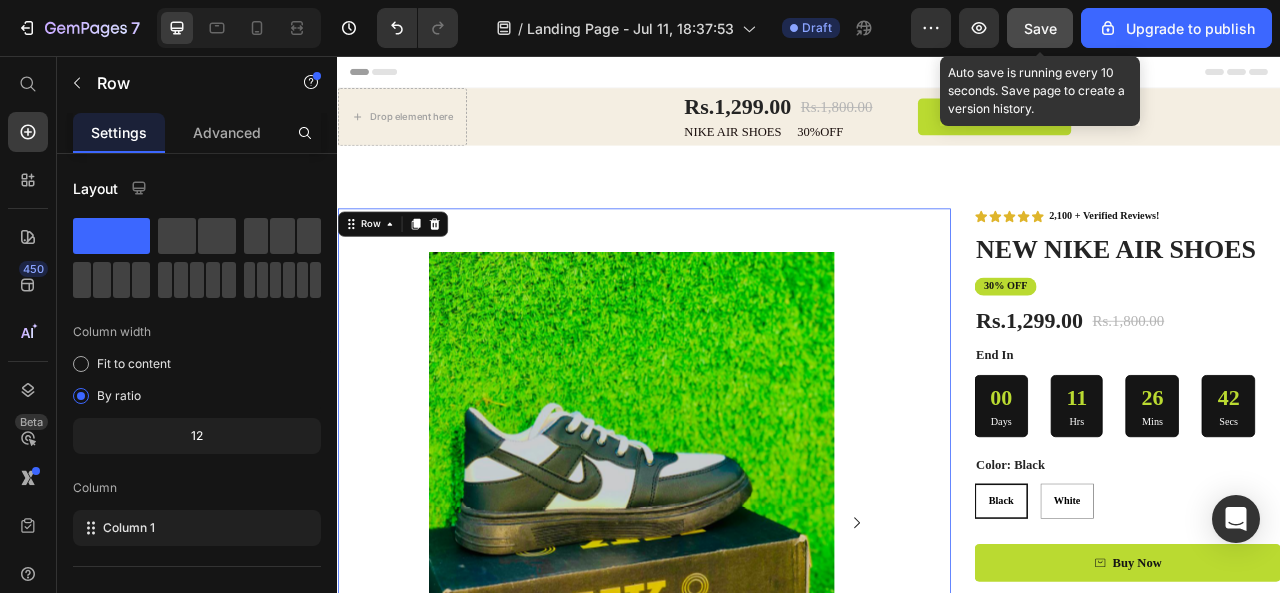 click on "Save" at bounding box center (1040, 28) 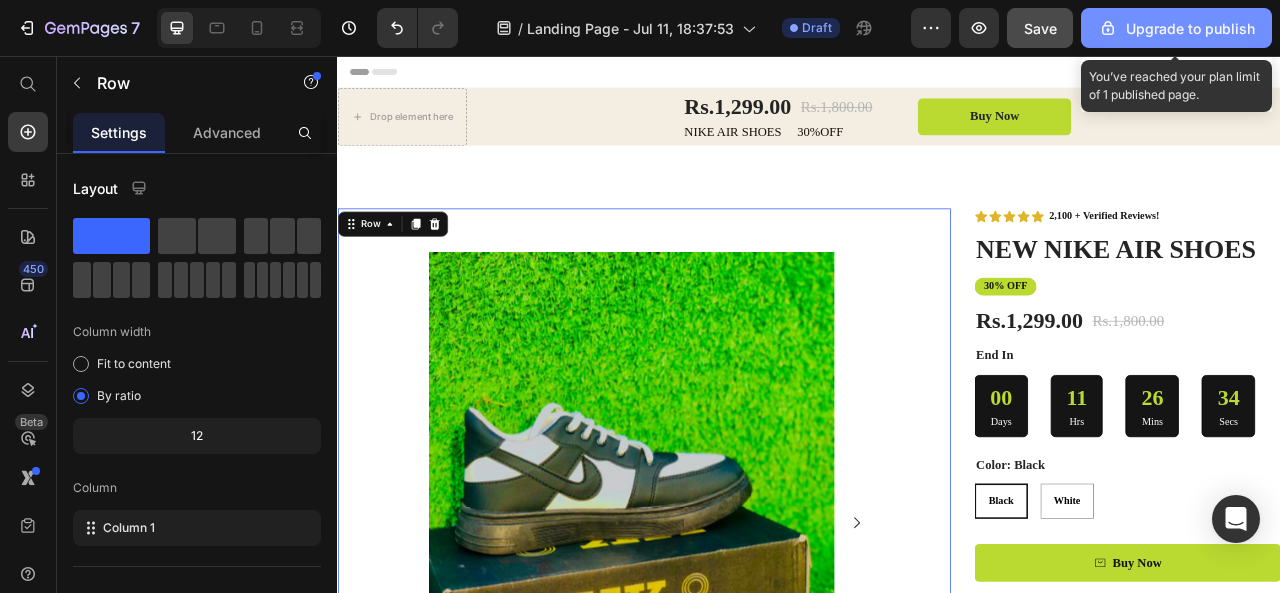 click 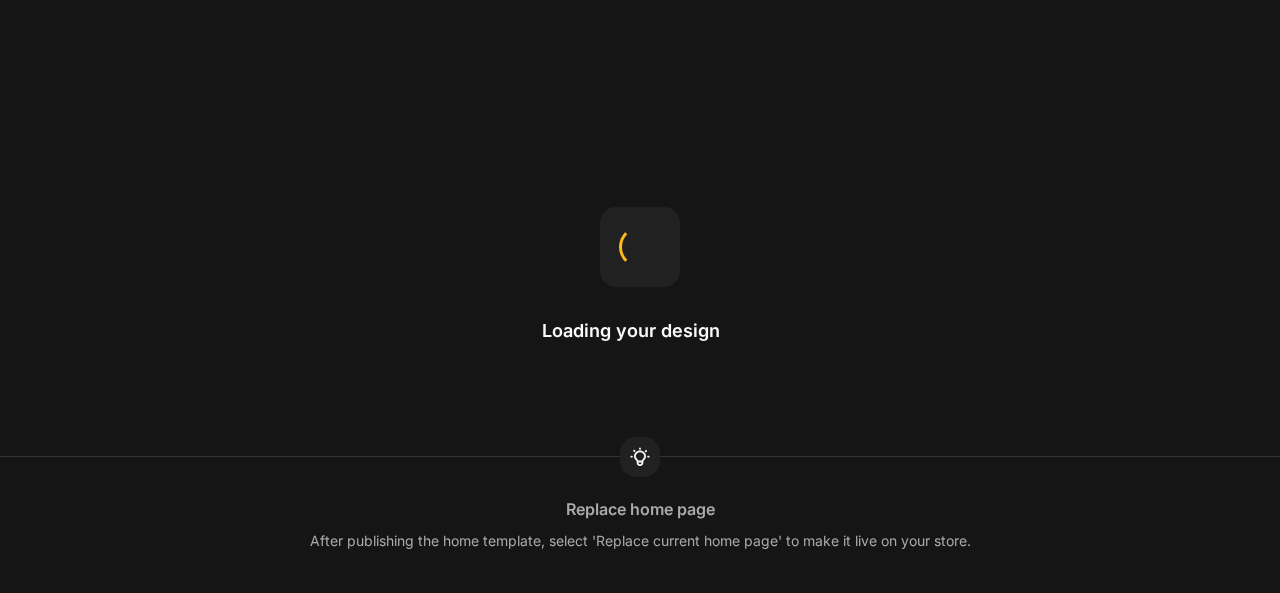 scroll, scrollTop: 0, scrollLeft: 0, axis: both 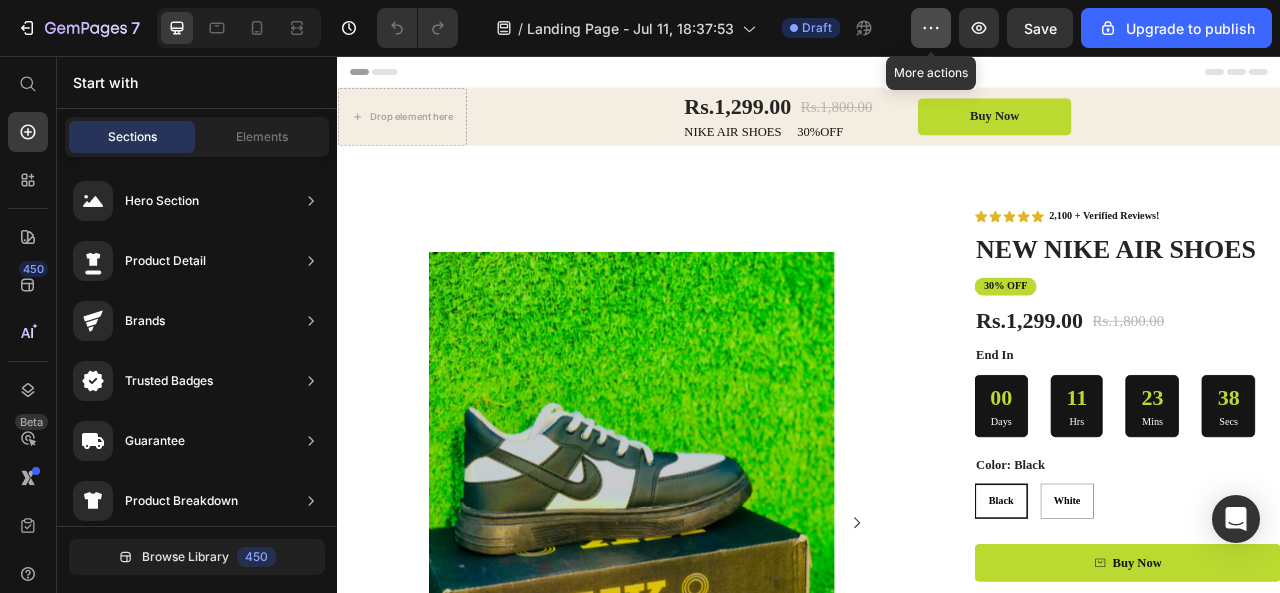 click 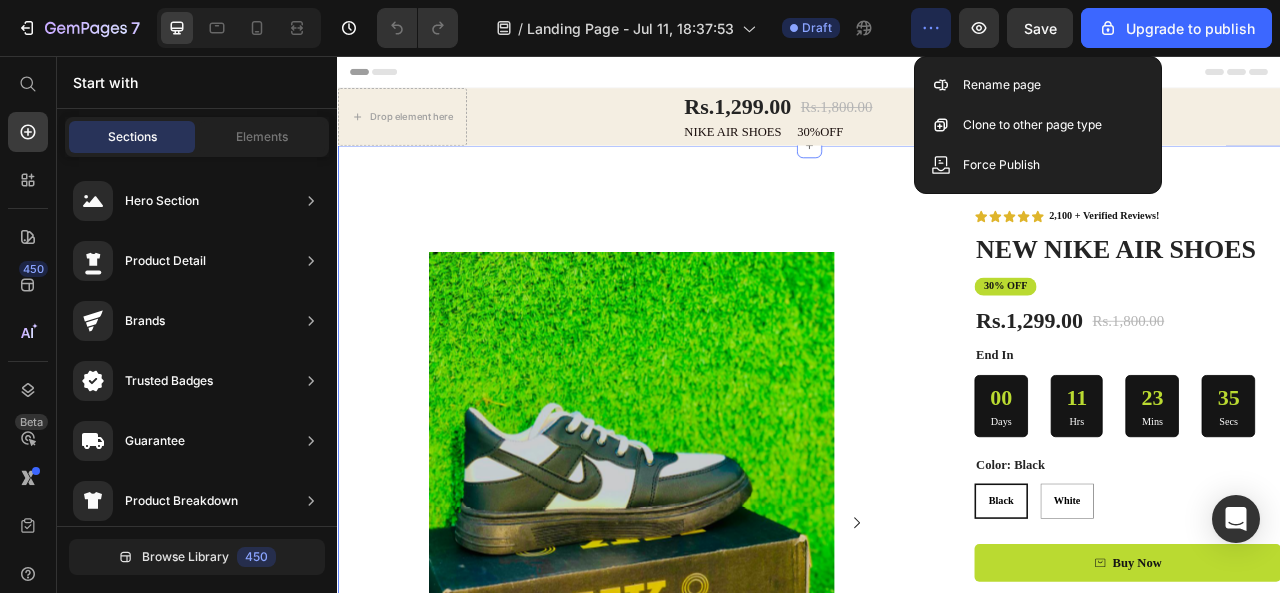 click on "Image Row
Product Images Bonus packs deal: Text Block
Helmet Item List
2 Bottles Item List
Spanner Item List Row Row Product Images Row Row
Icon
Icon
Icon
Icon
Icon Icon List 2,100 + Verified Reviews! Text Block Row NEW NIKE AIR SHOES Product Title 30% OFF Text Block Rs.1,299.00 Product Price Rs.1,800.00 Product Price Row End In  Text Block 00 Days 11 Hrs 23 Mins 35 Secs Countdown Timer Color: Black Black Black Black White White White Product Variants & Swatches
Buy Now Add to Cart
Icon Free shipping  Text Block
Icon Easy Returns Text Block
Icon Support 24/7 Text Block Row Row Product Description – Alfha Wears
Step up your style with these sleek and sporty black-and-white sneakers from  Alfha Wears
Features:" at bounding box center [937, 765] 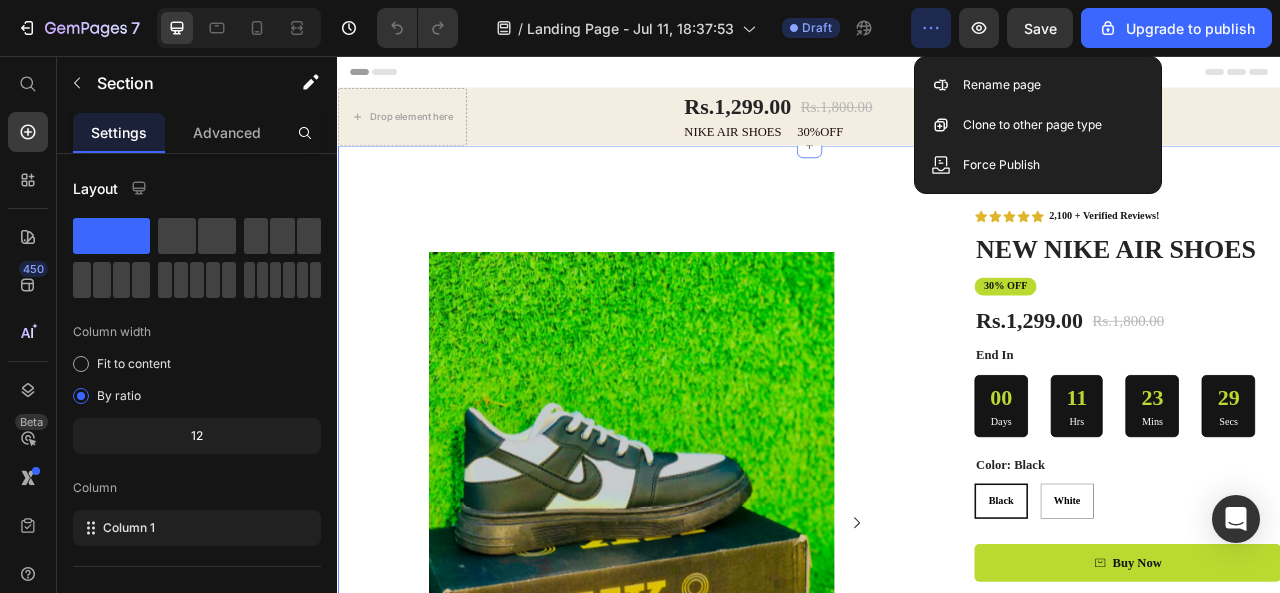 click 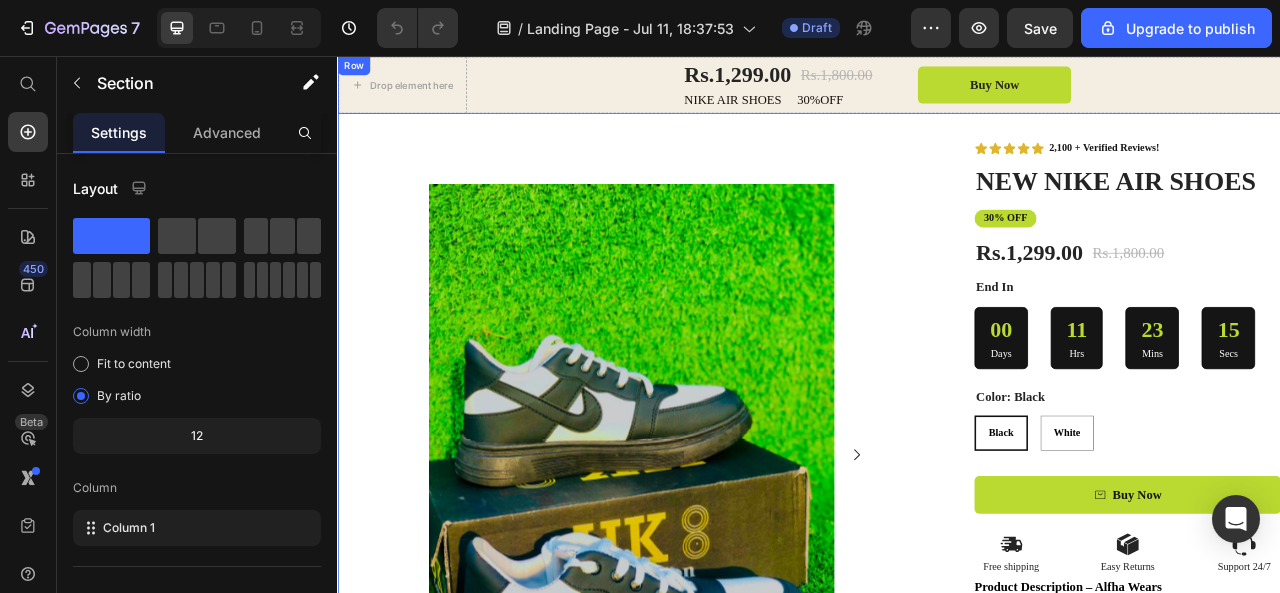 scroll, scrollTop: 0, scrollLeft: 0, axis: both 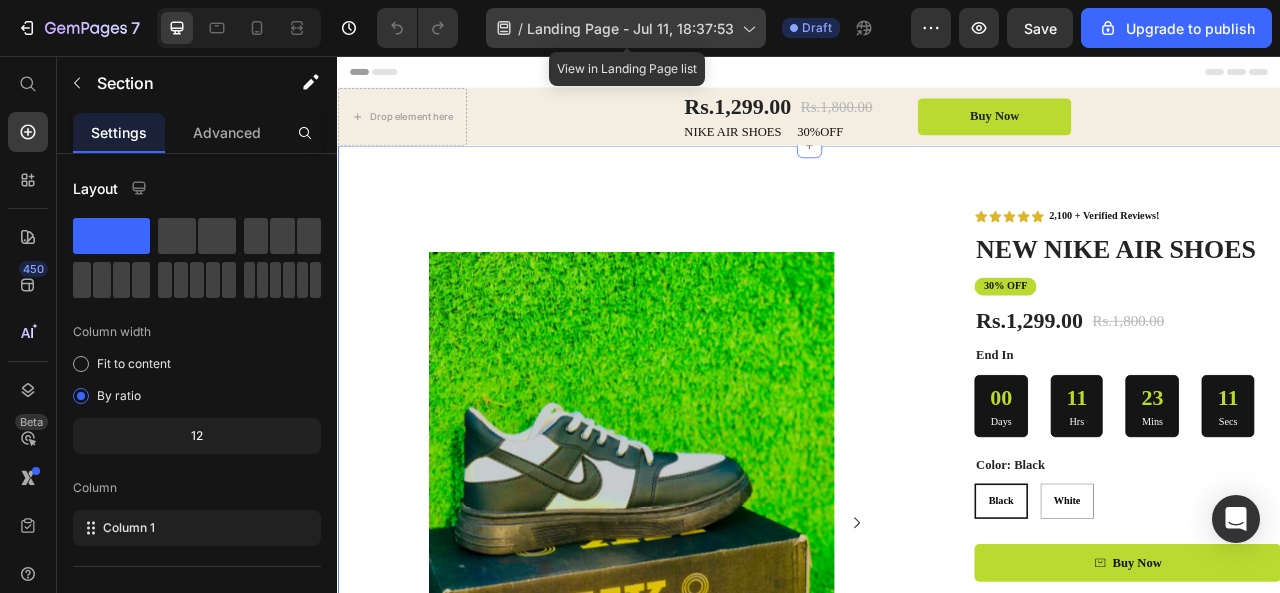 click on "Landing Page - Jul 11, 18:37:53" at bounding box center (630, 28) 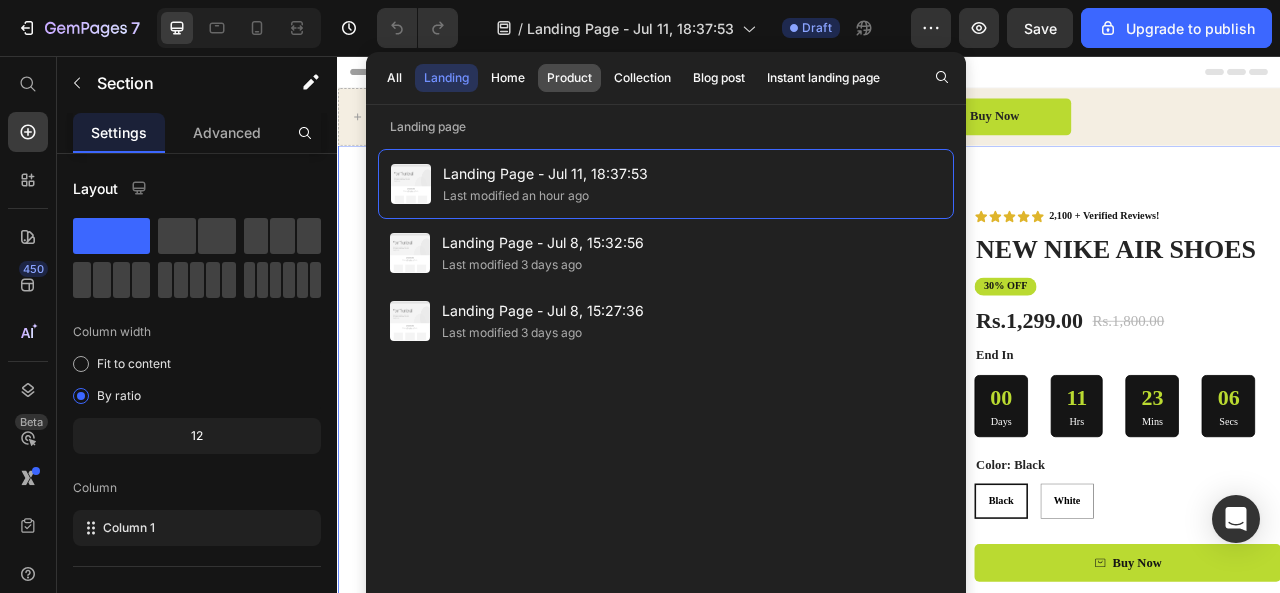 click on "Product" at bounding box center [569, 78] 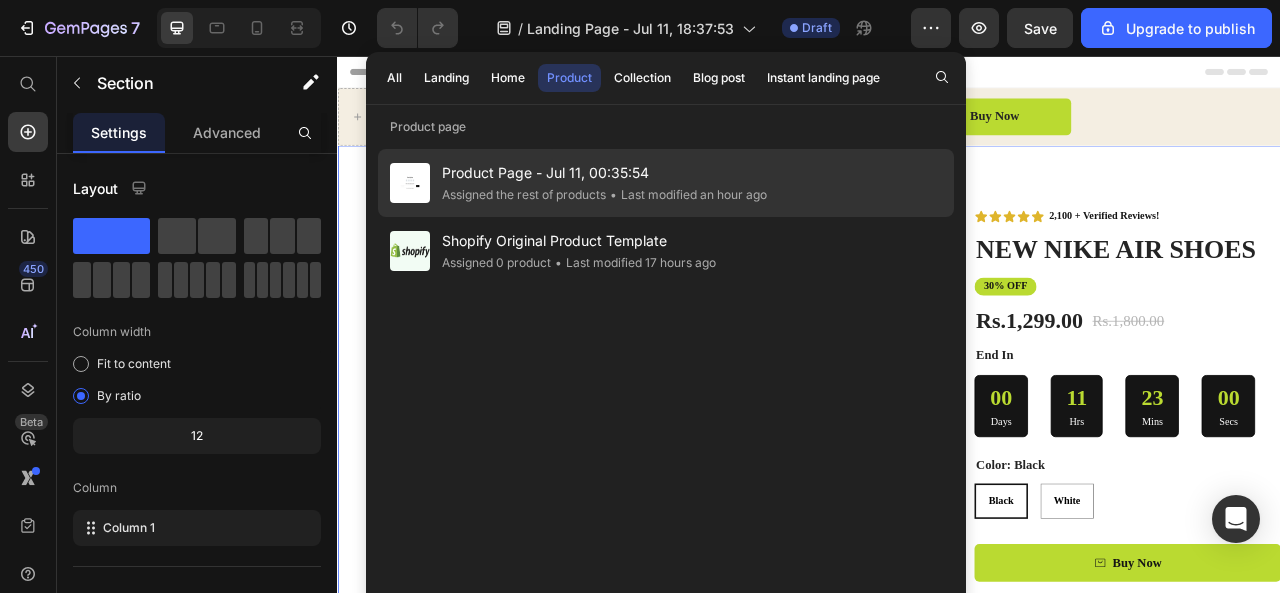 click on "Assigned the rest of products" 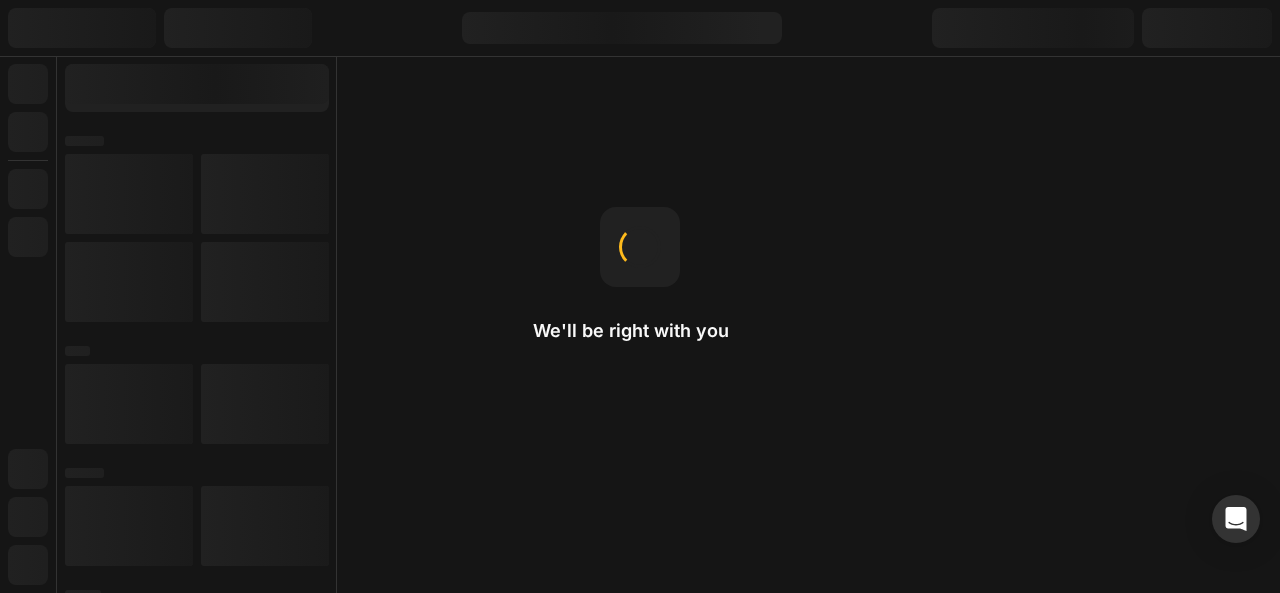 scroll, scrollTop: 0, scrollLeft: 0, axis: both 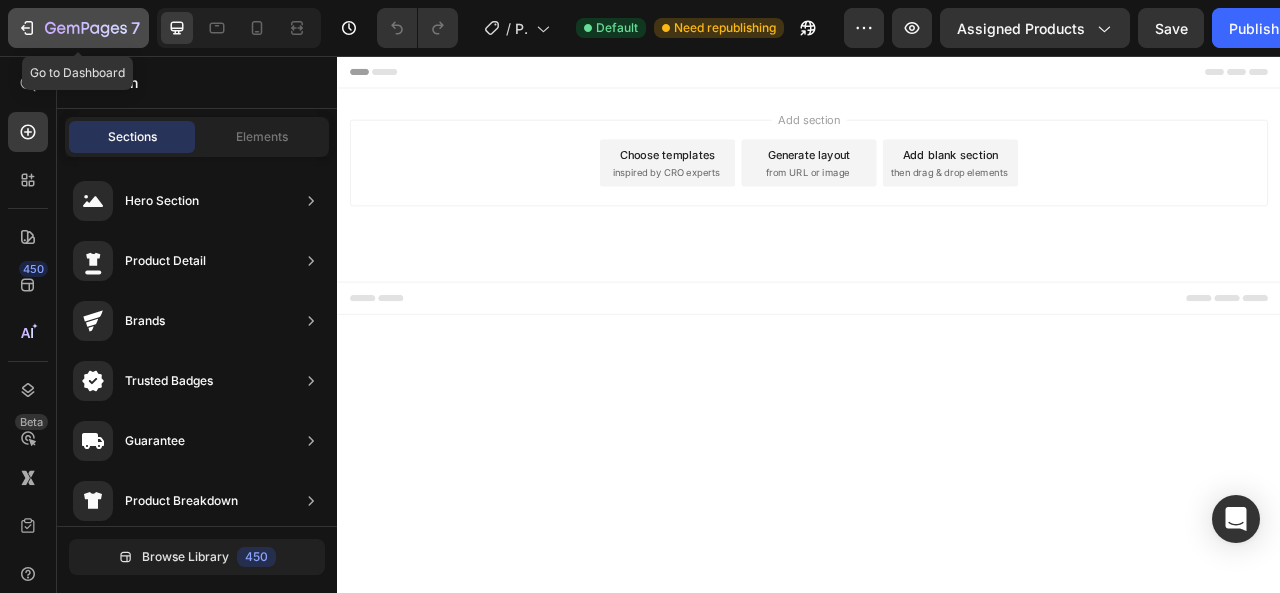 click 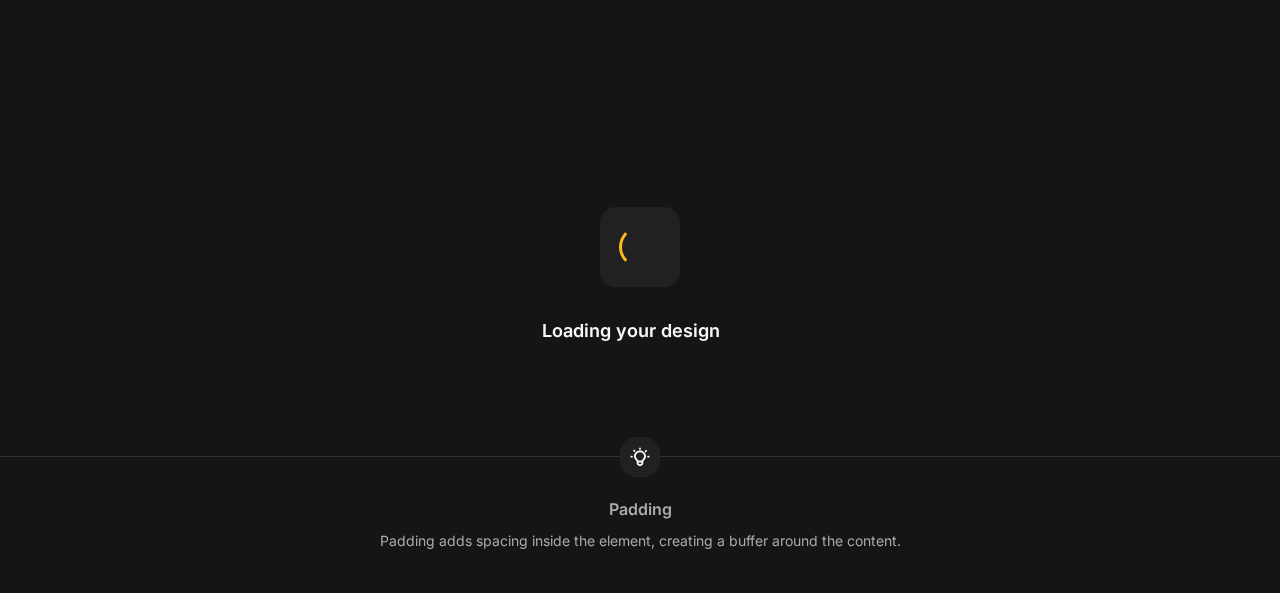 scroll, scrollTop: 0, scrollLeft: 0, axis: both 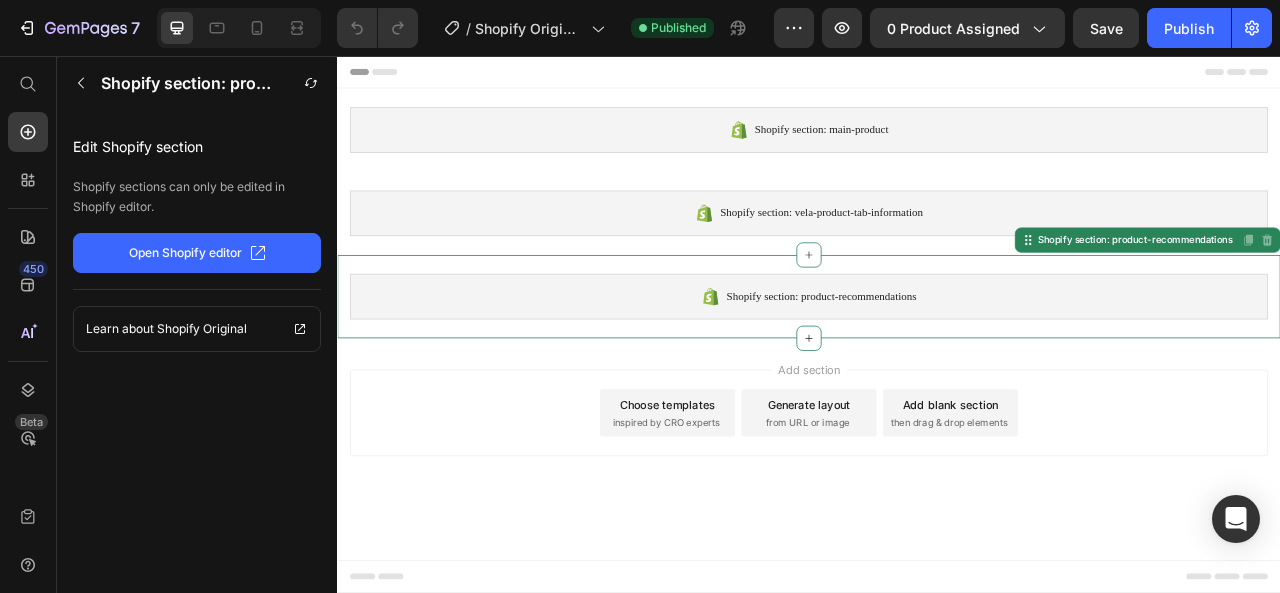 click on "Open Shopify editor" 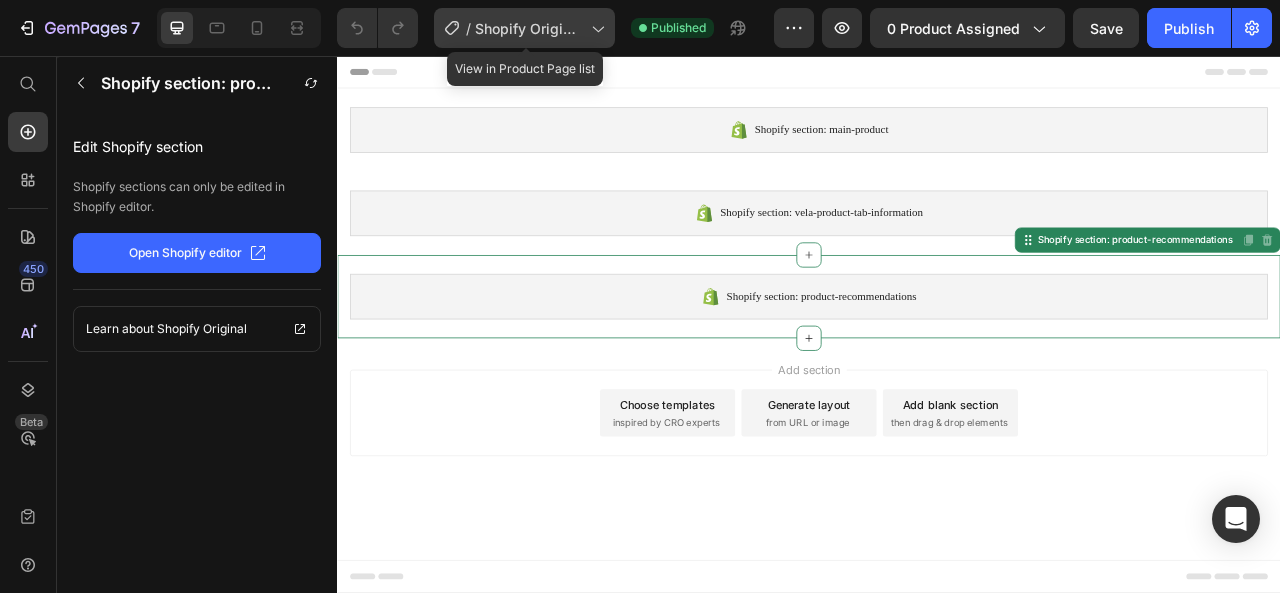 click on "Shopify Original Product Template" at bounding box center [529, 28] 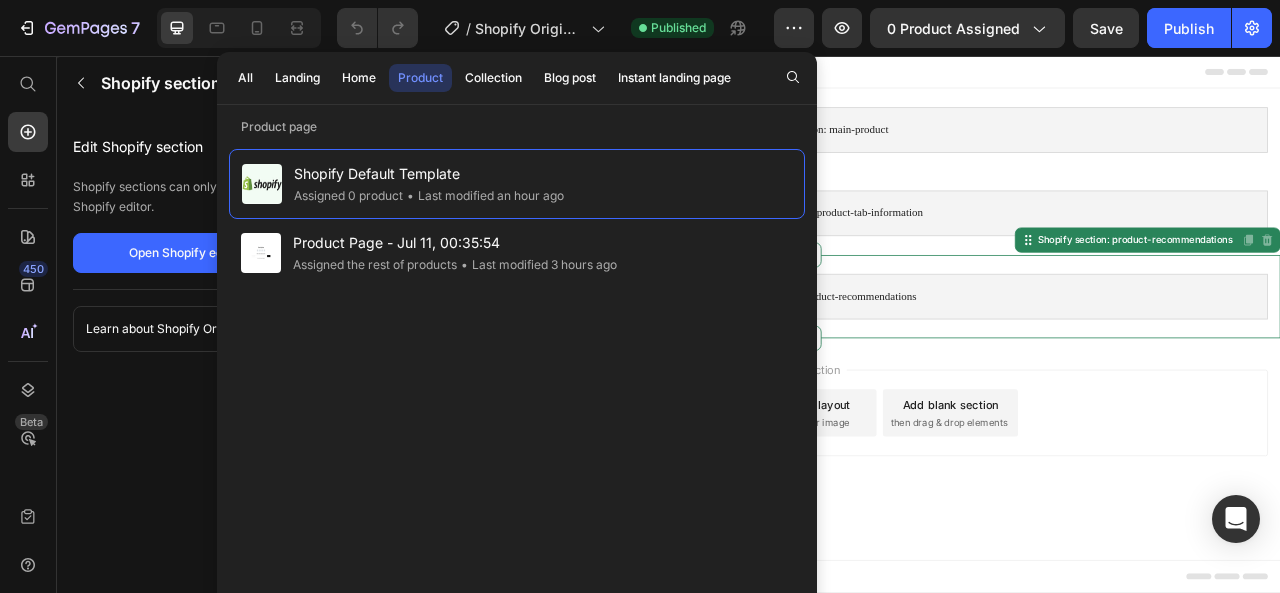 click on "Add section Choose templates inspired by CRO experts Generate layout from URL or image Add blank section then drag & drop elements" at bounding box center [937, 514] 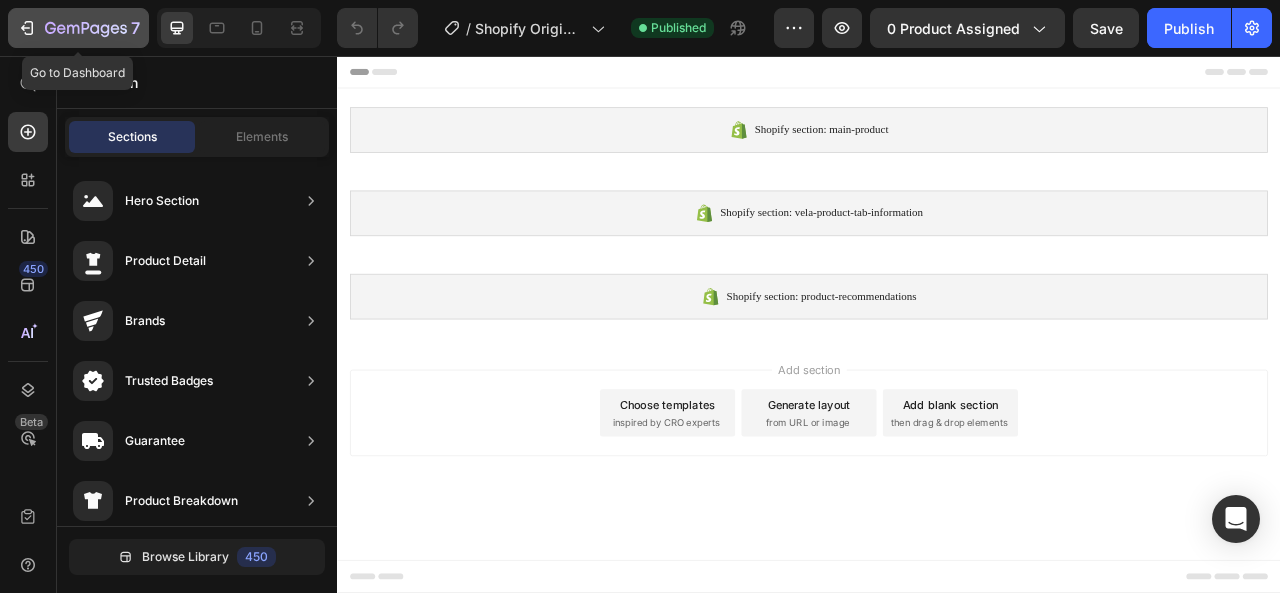 click 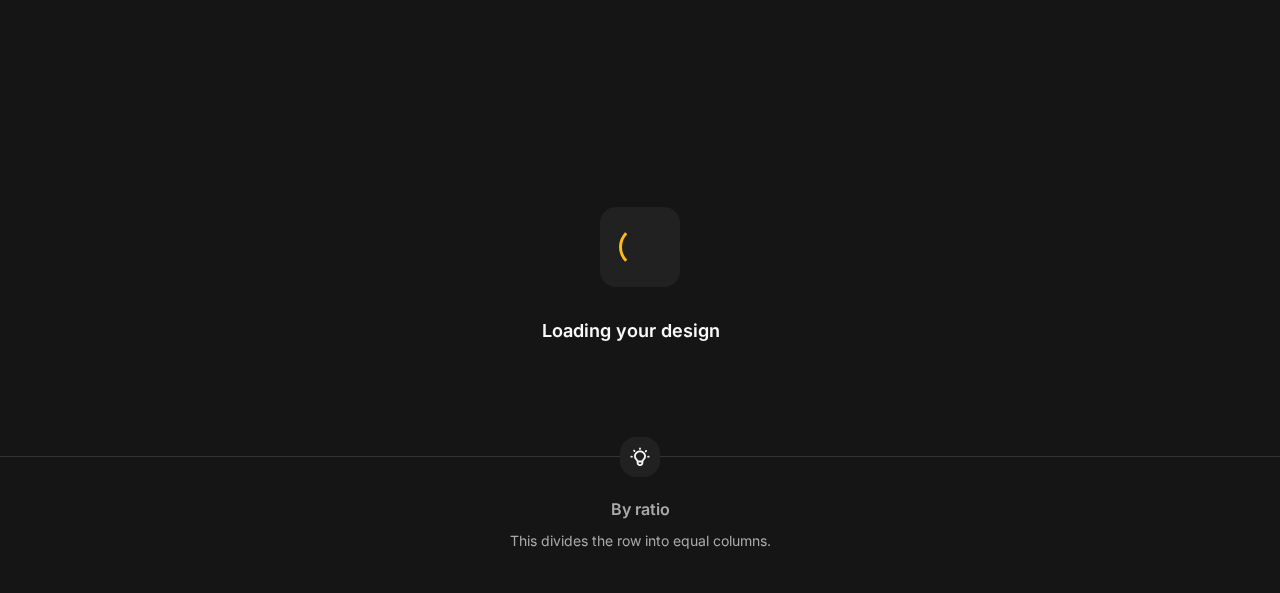 scroll, scrollTop: 0, scrollLeft: 0, axis: both 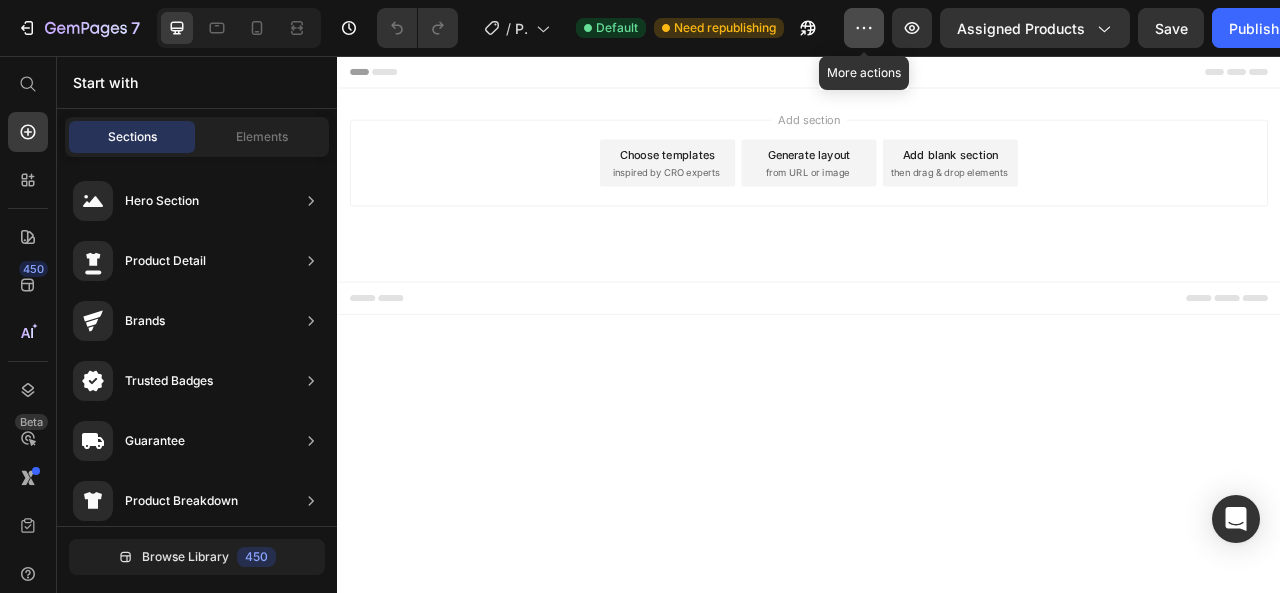 click 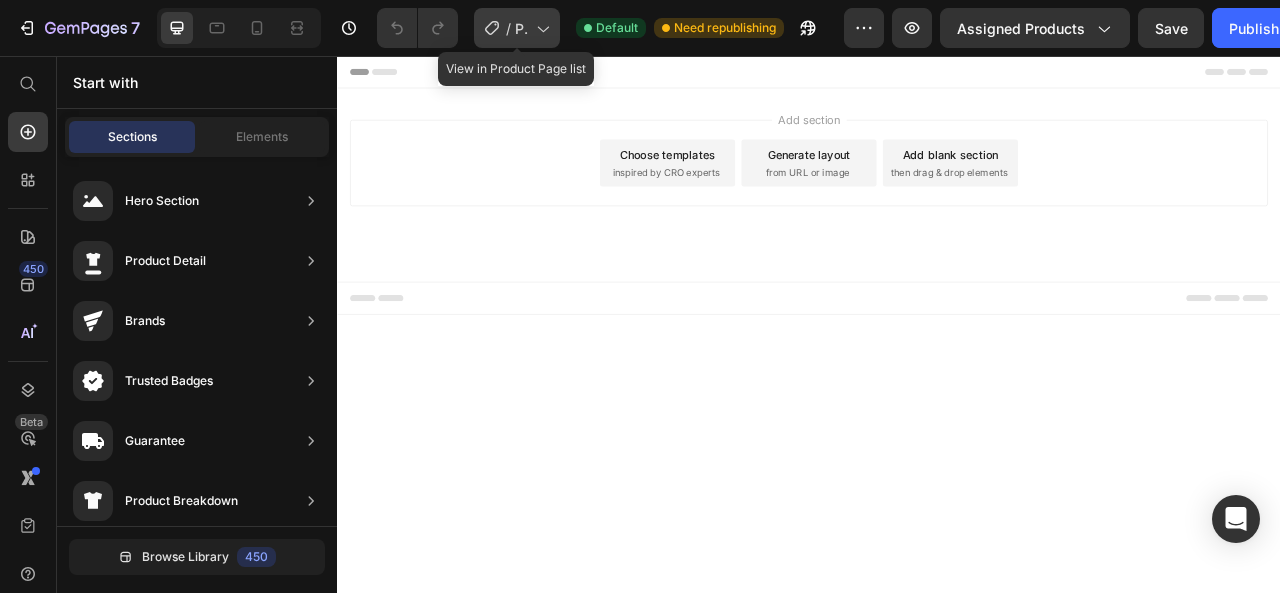 click on "/  Product Page - Jul 11, 00:35:54" 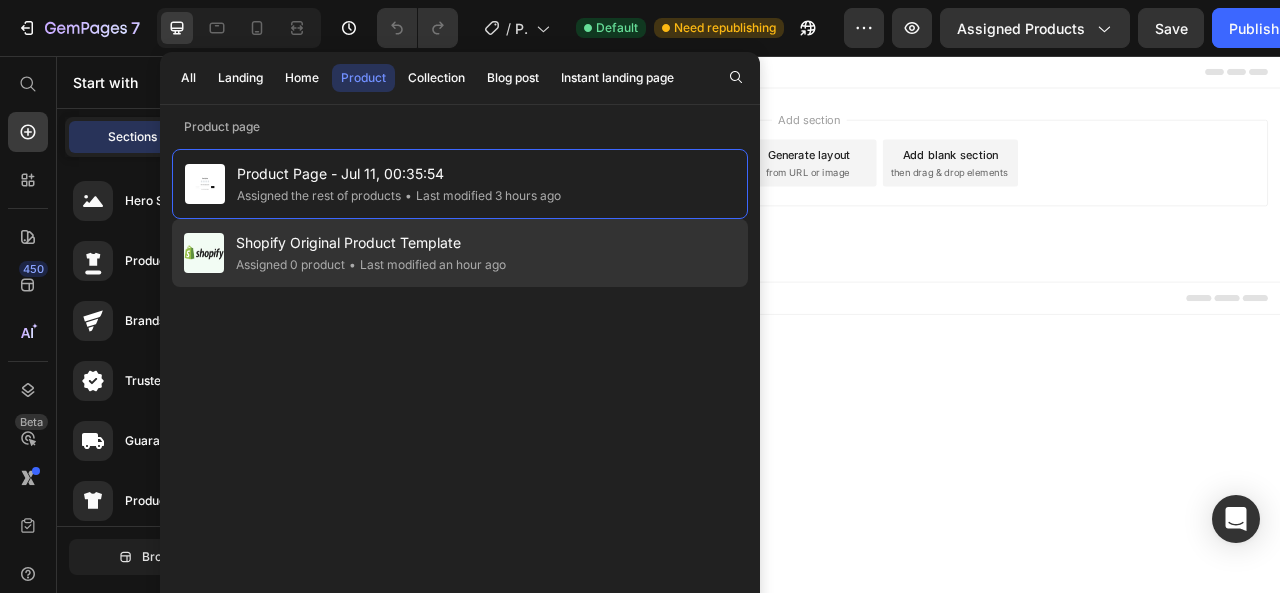 click on "Shopify Original Product Template" at bounding box center [371, 243] 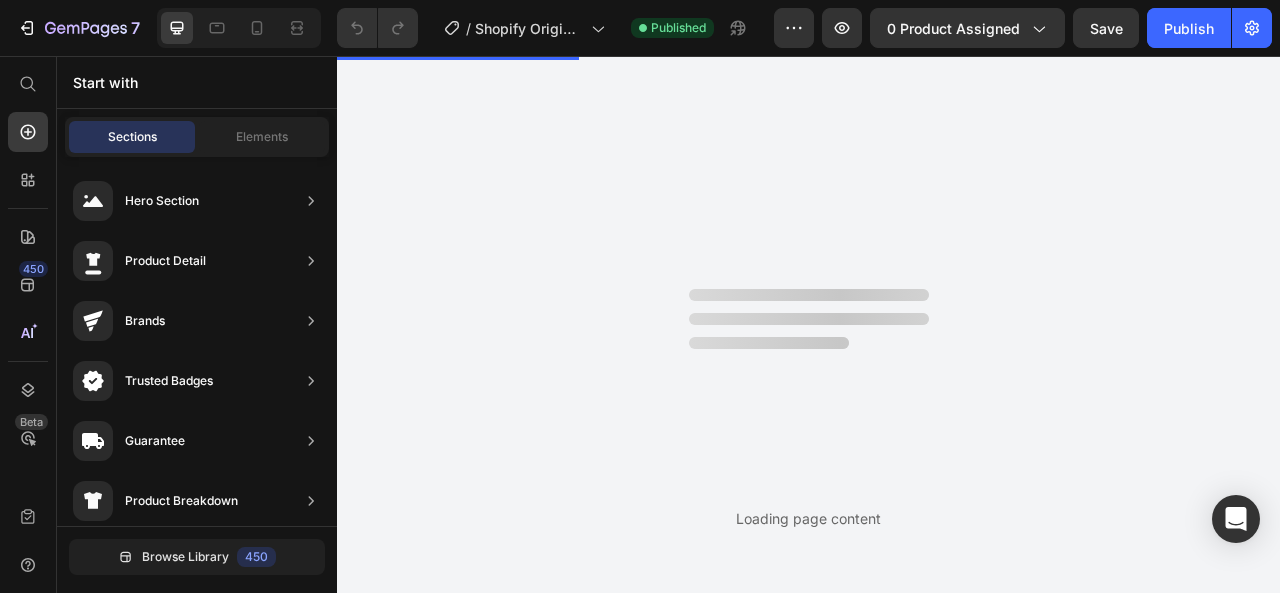 scroll, scrollTop: 0, scrollLeft: 0, axis: both 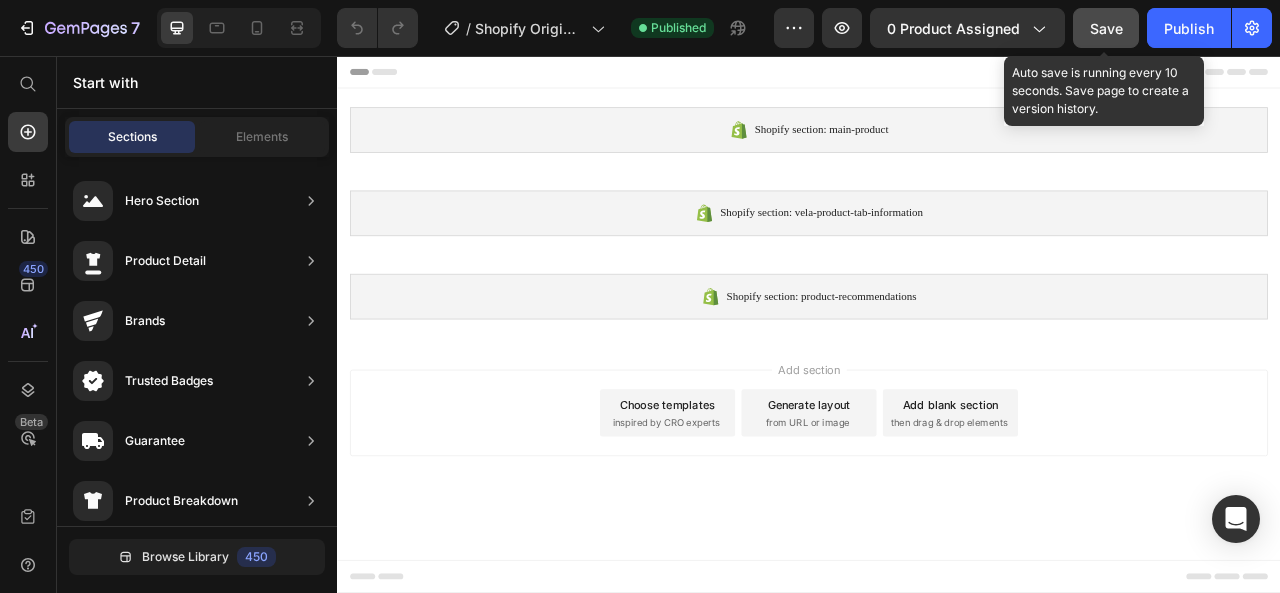 click on "Save" at bounding box center [1106, 28] 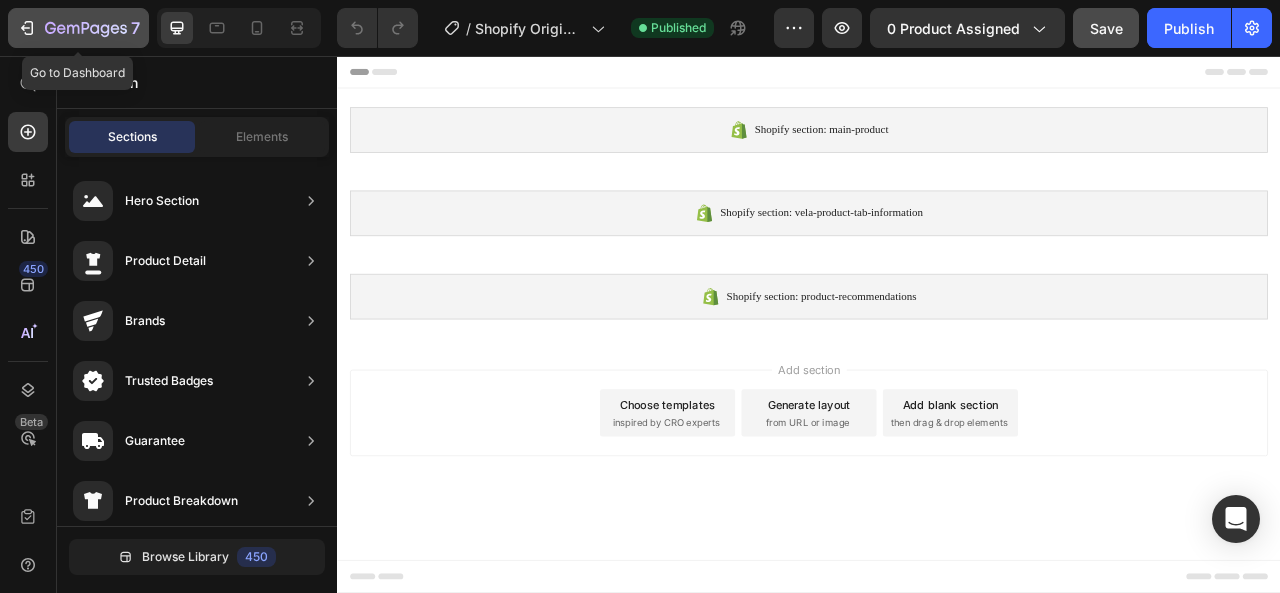 click on "7" 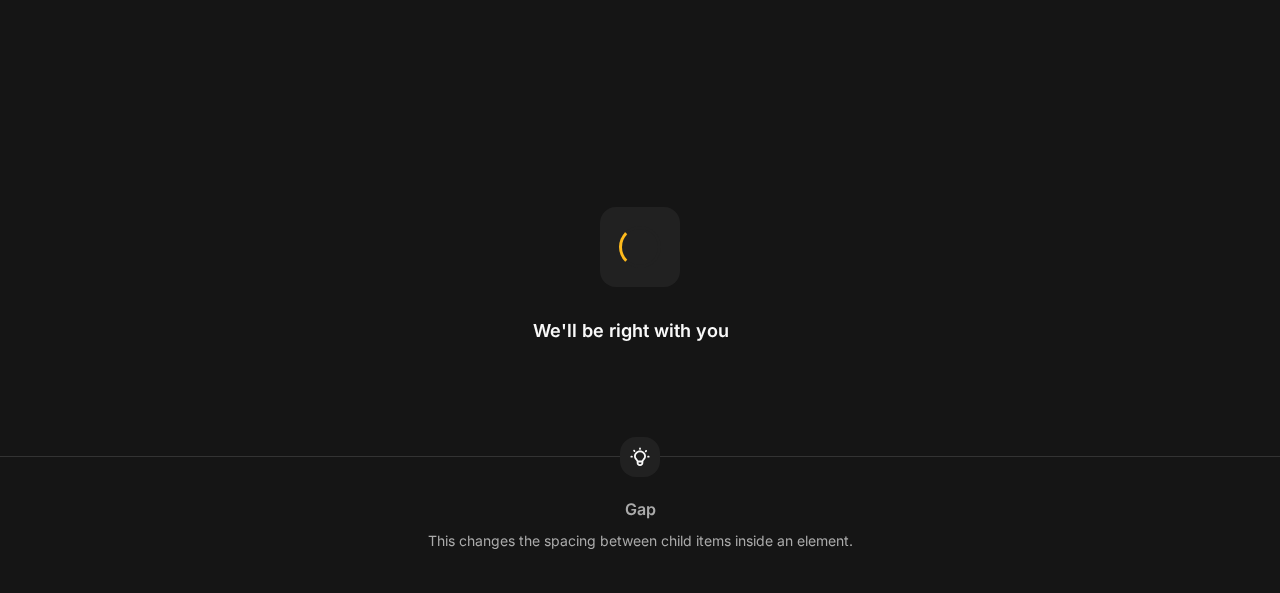 scroll, scrollTop: 0, scrollLeft: 0, axis: both 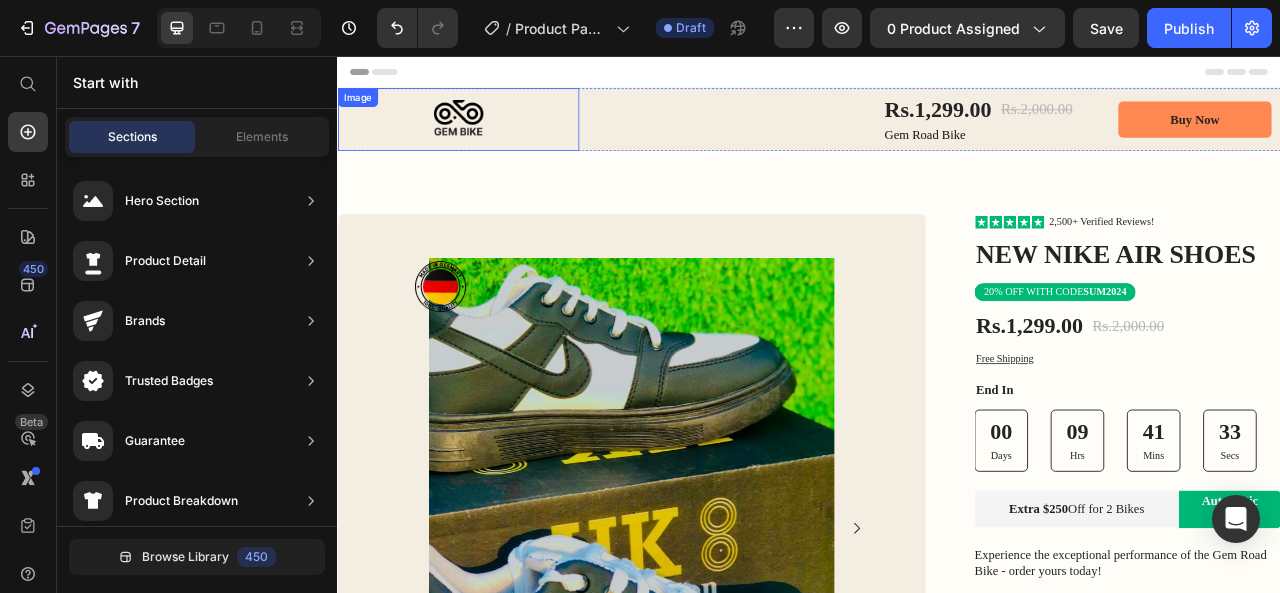 click at bounding box center [490, 137] 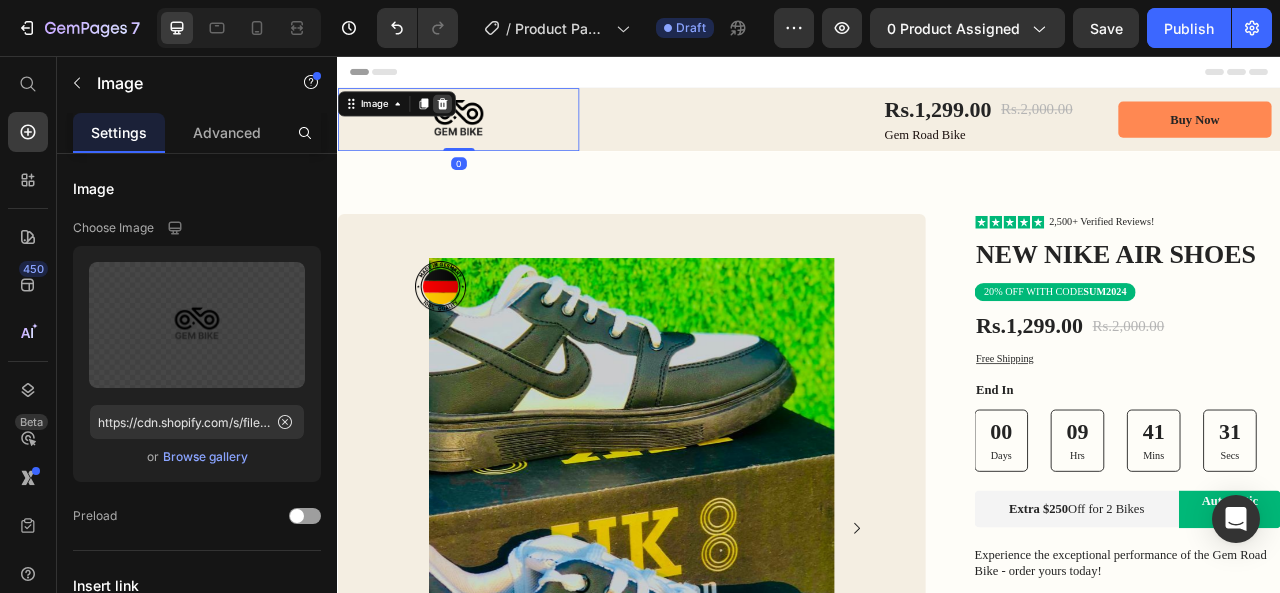 click 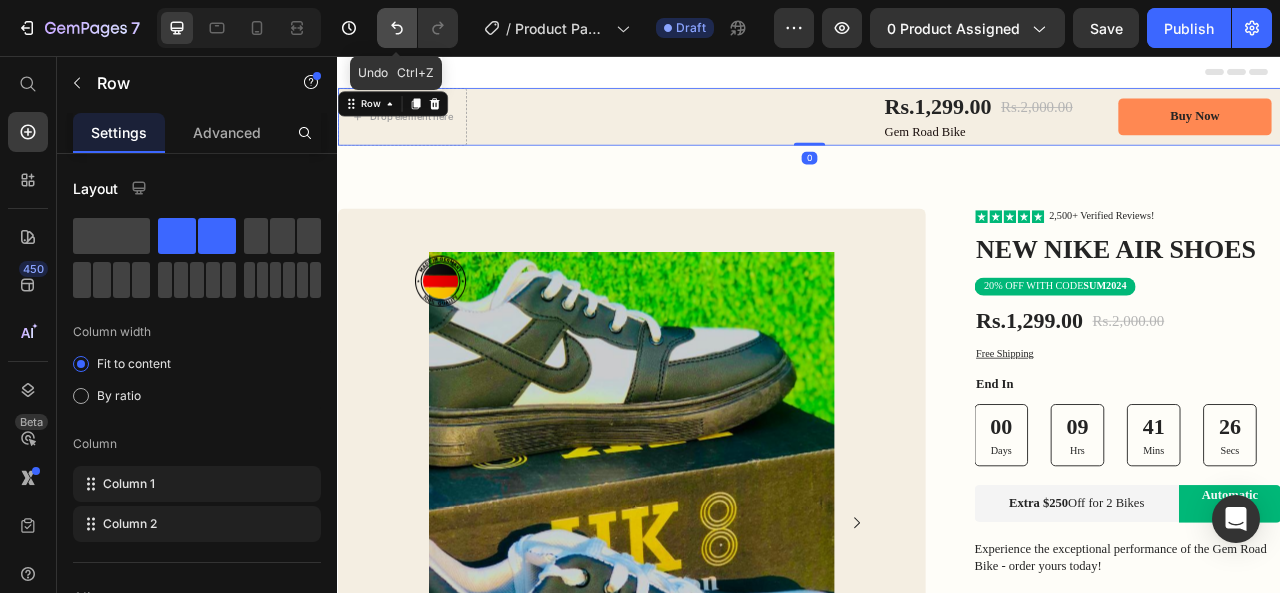 click 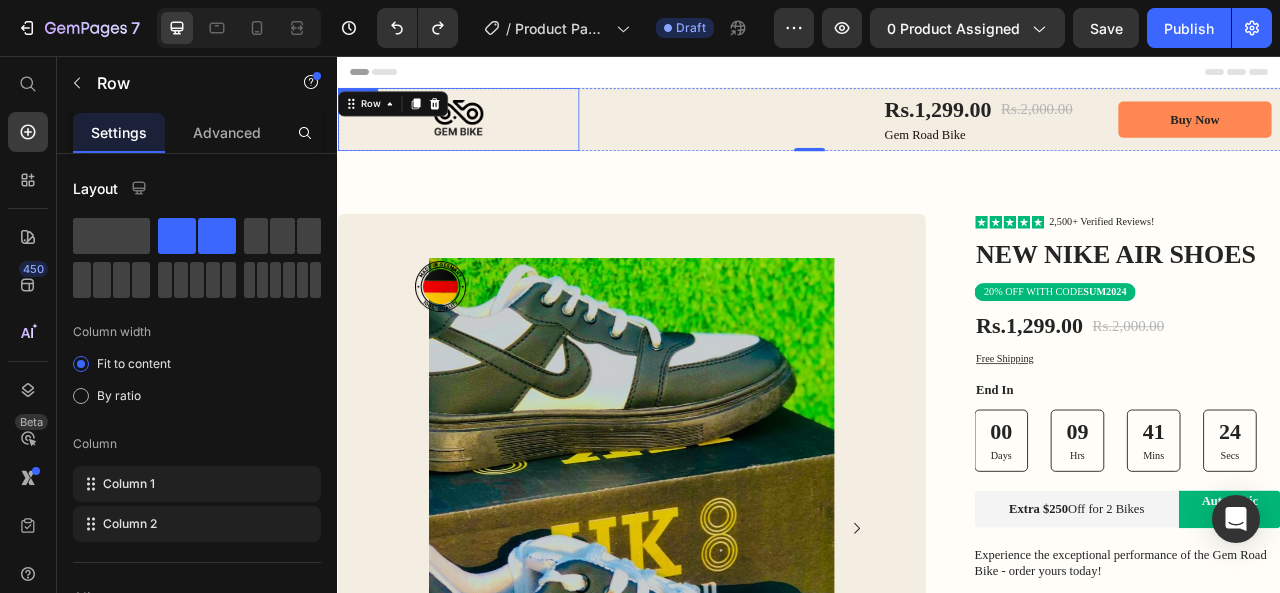 click at bounding box center [490, 137] 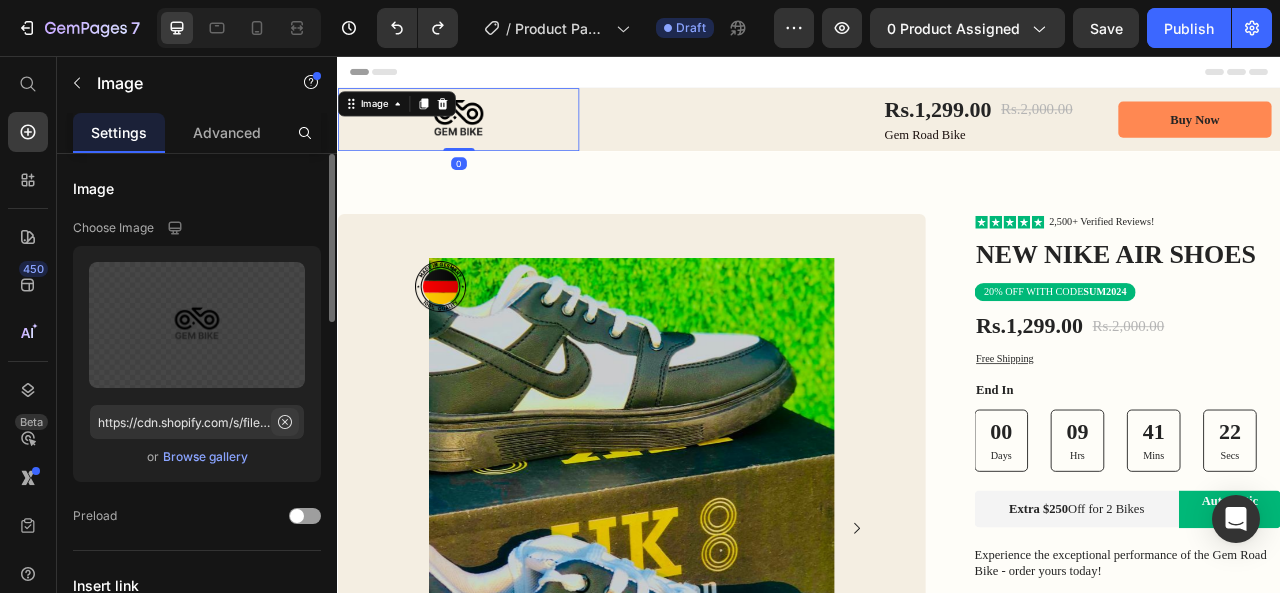 click 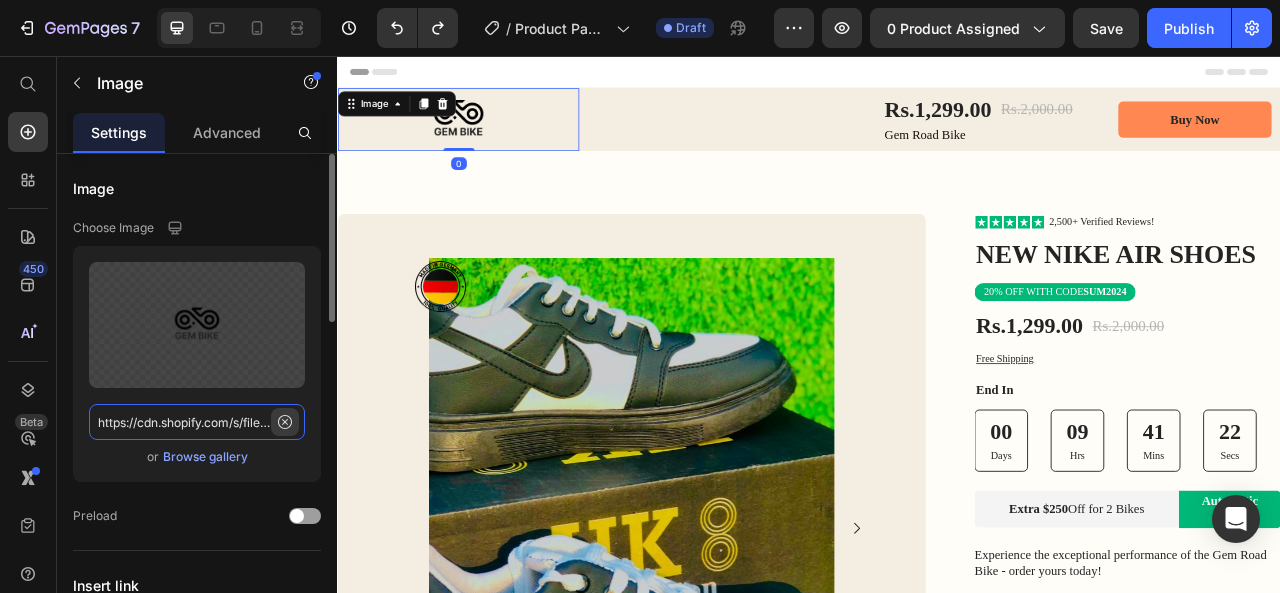 type 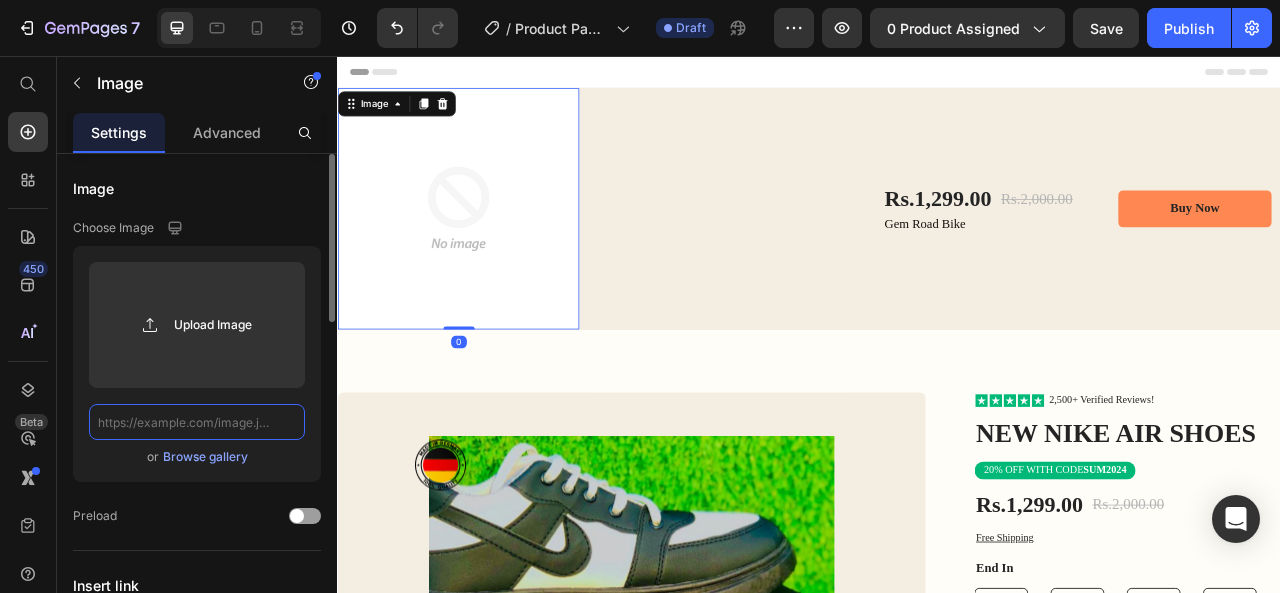 scroll, scrollTop: 0, scrollLeft: 0, axis: both 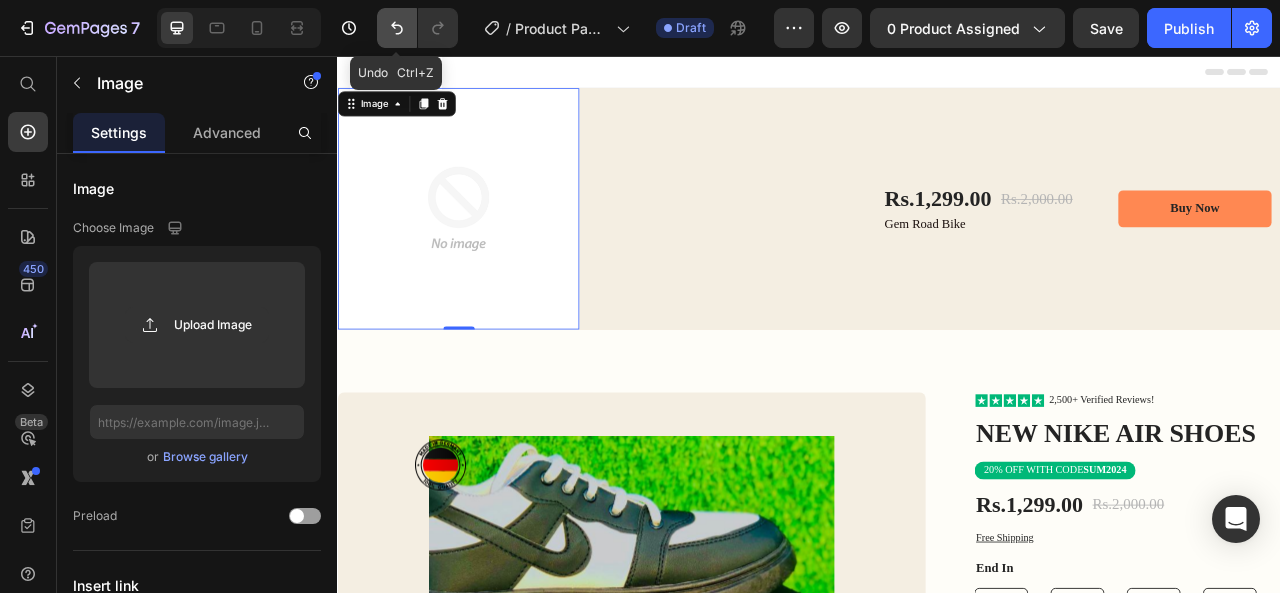 click 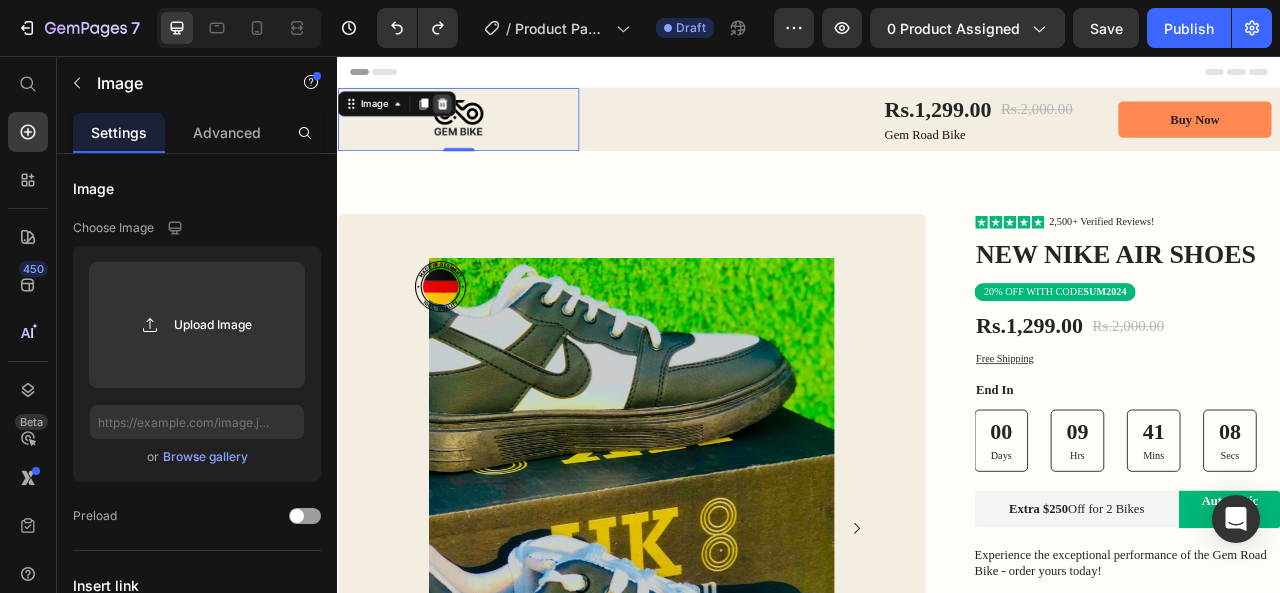click 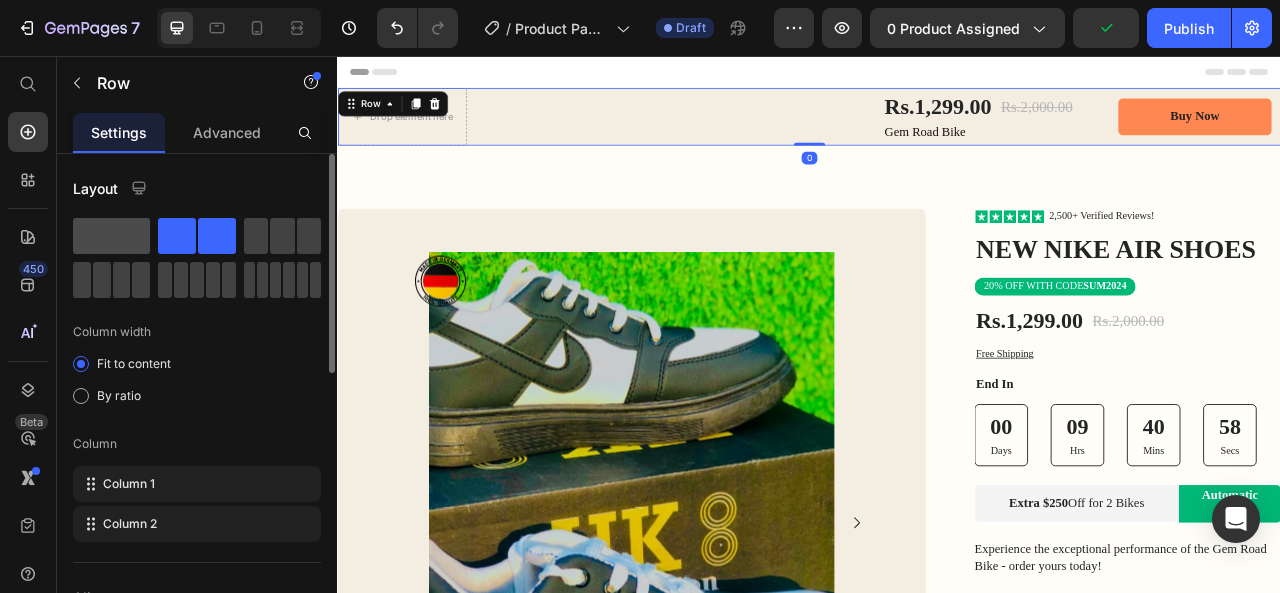 click 